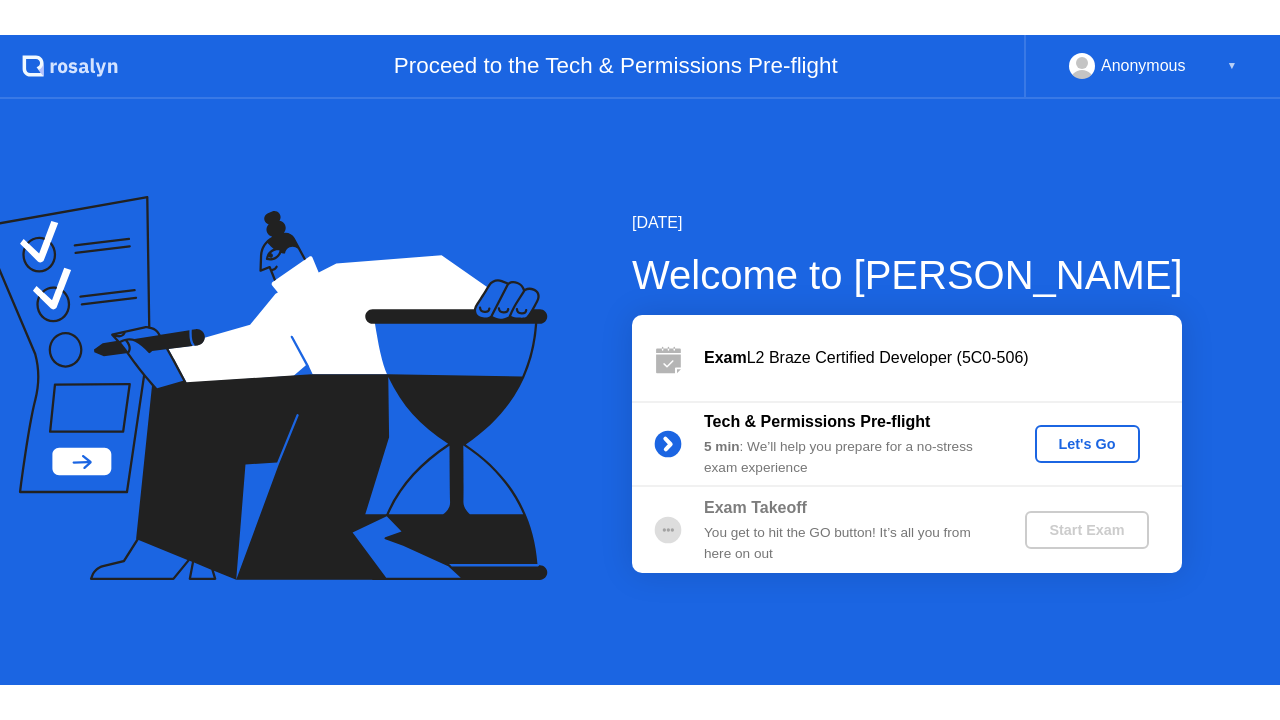scroll, scrollTop: 0, scrollLeft: 0, axis: both 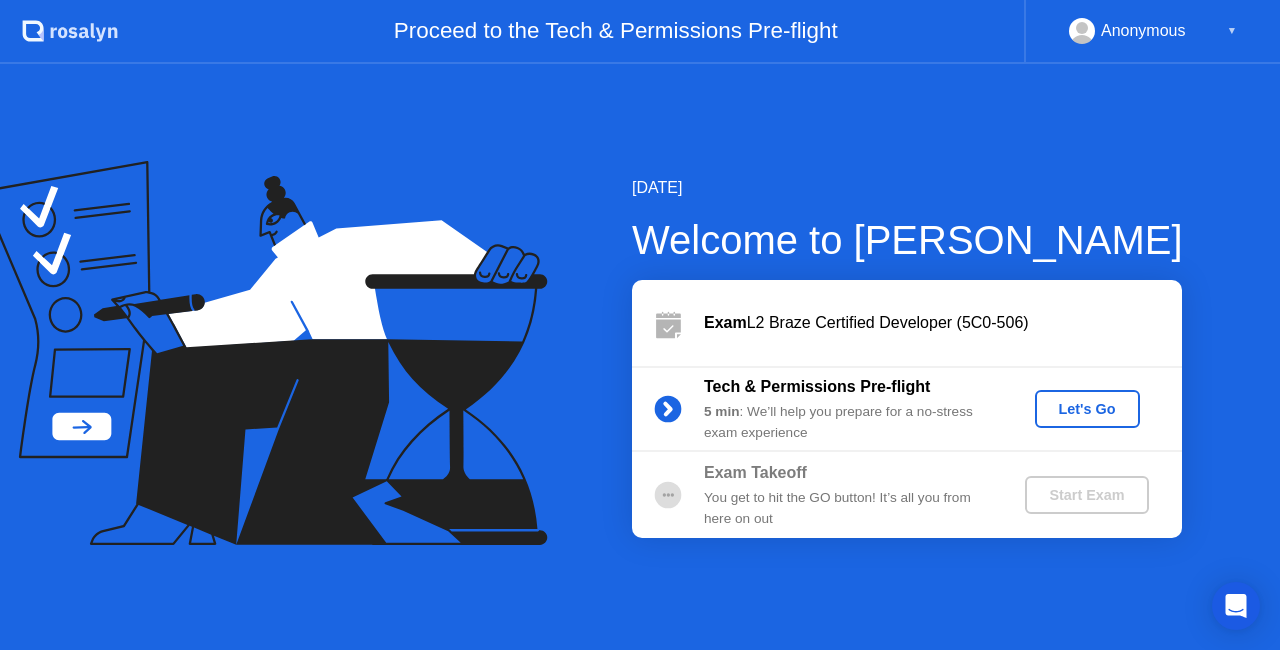 click on "Let's Go" 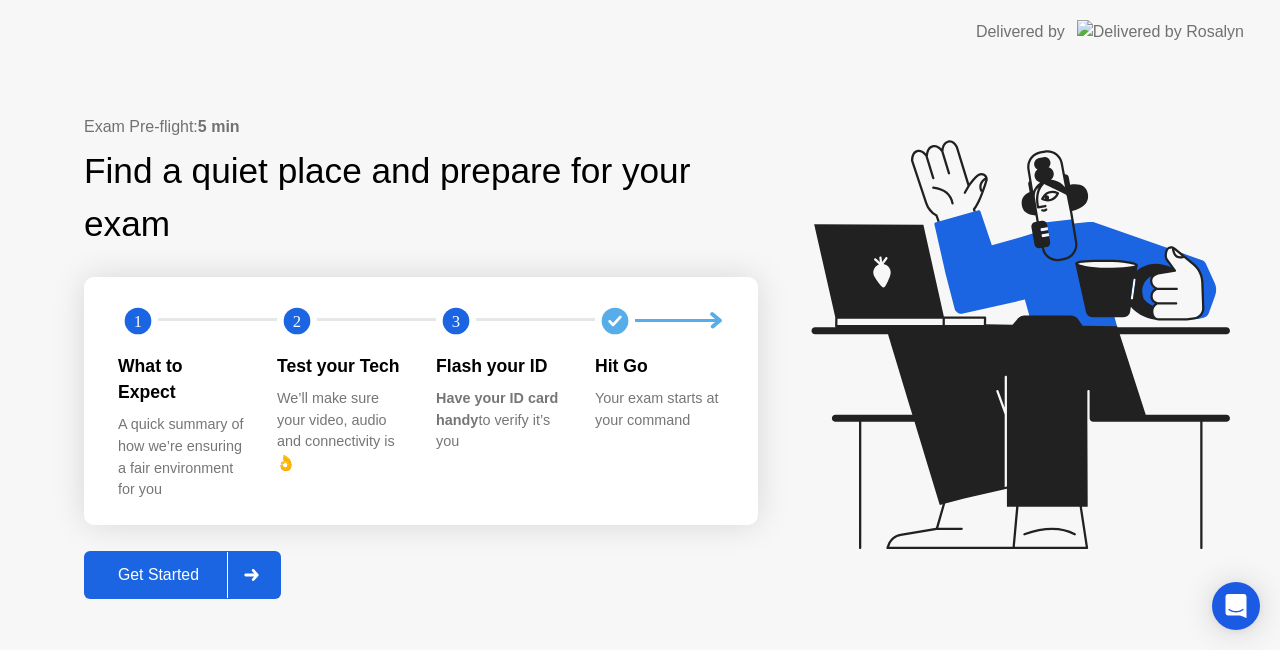 click on "Get Started" 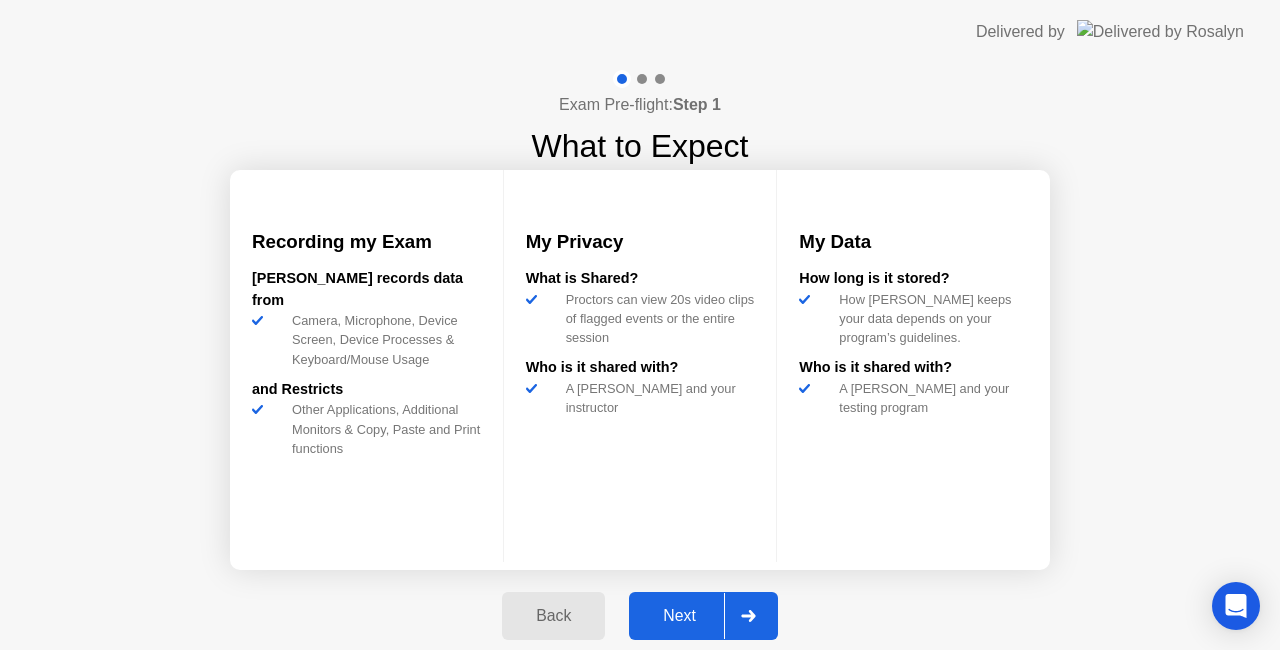 click on "Next" 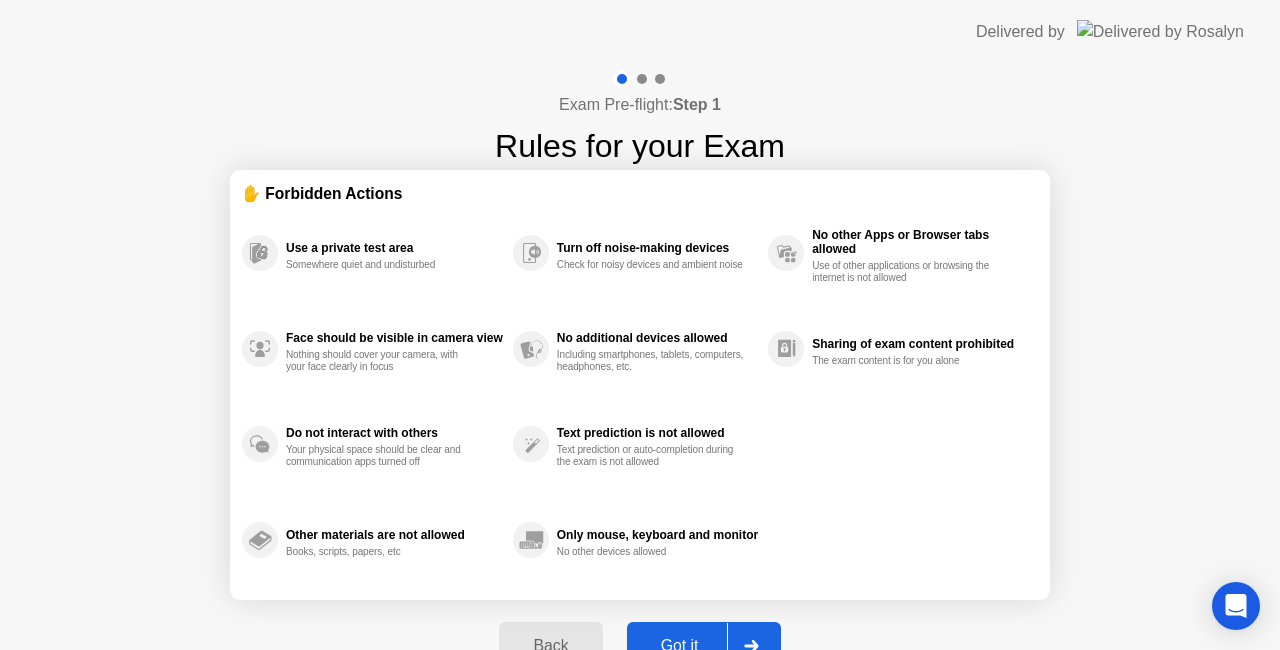 click on "Got it" 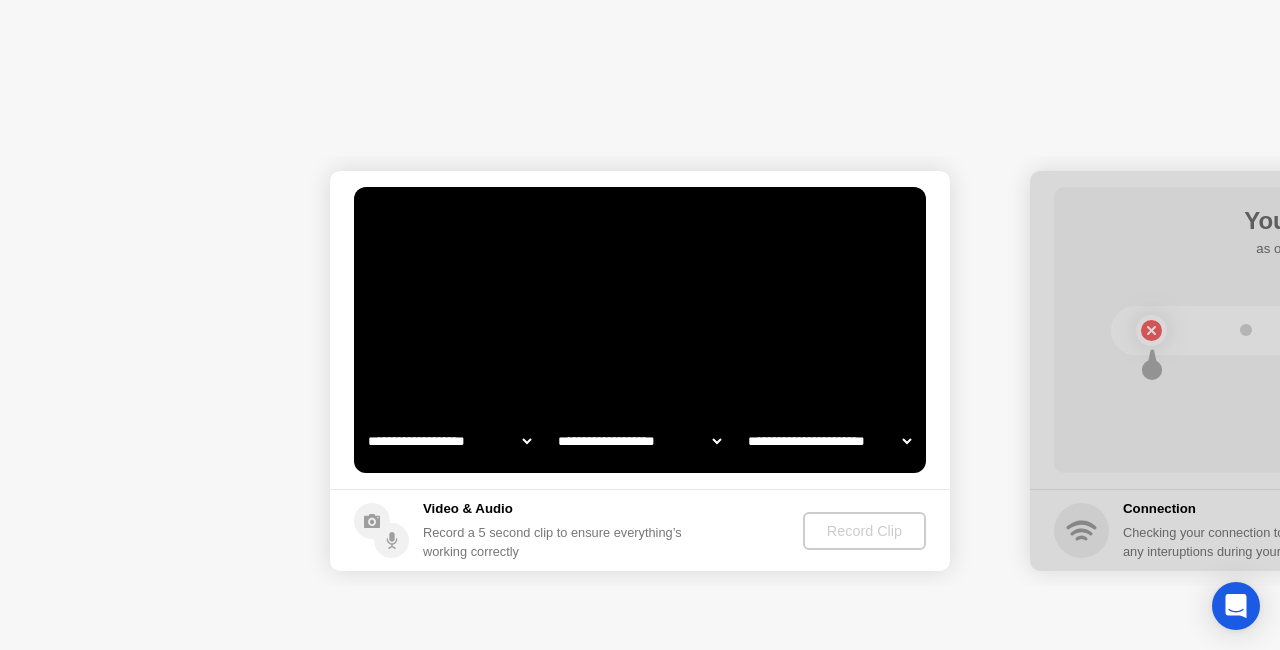 select on "**********" 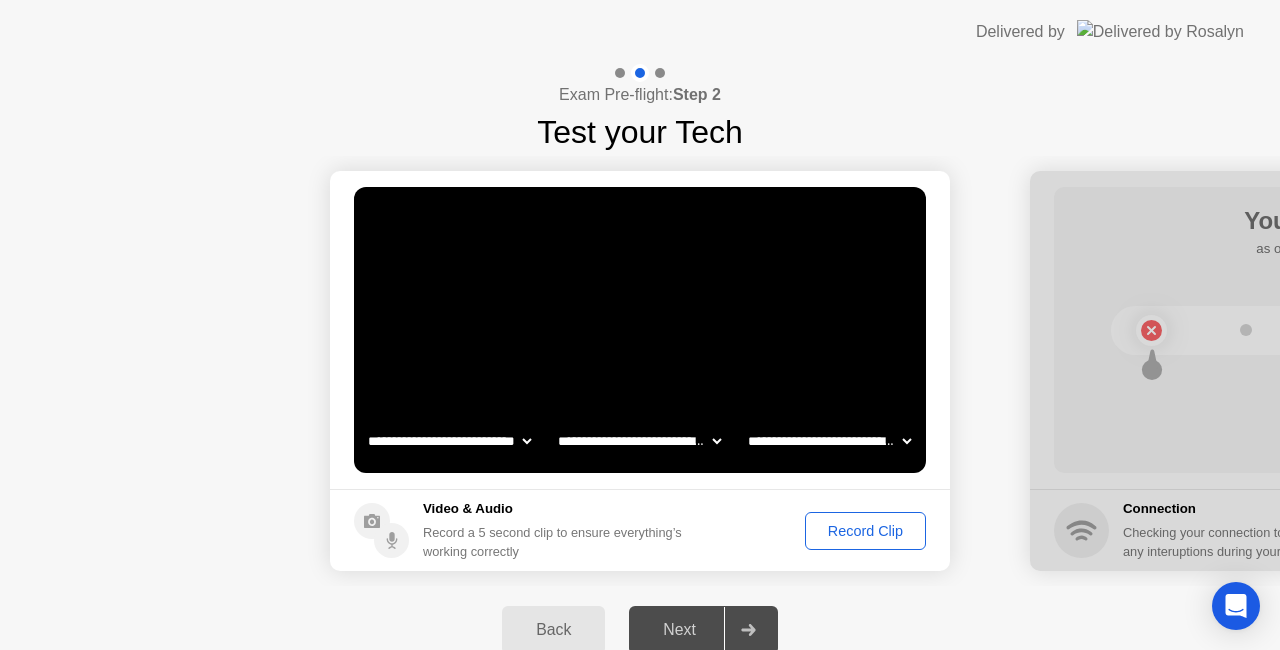 click on "Record Clip" 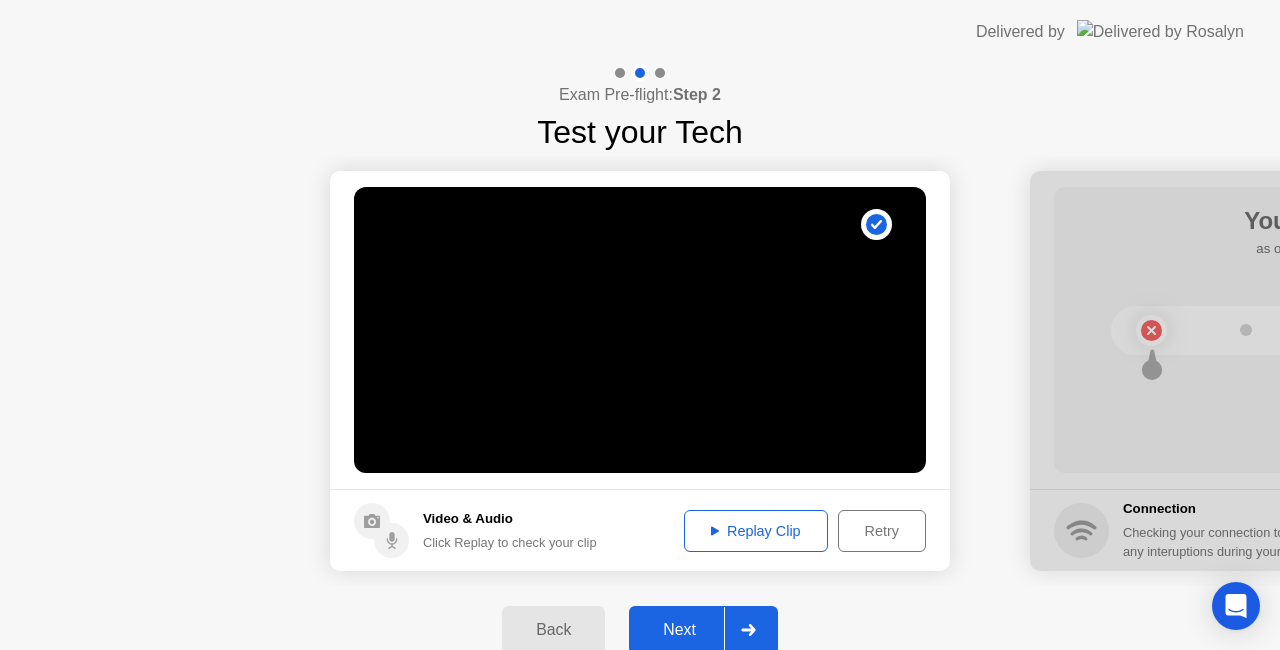 click on "Next" 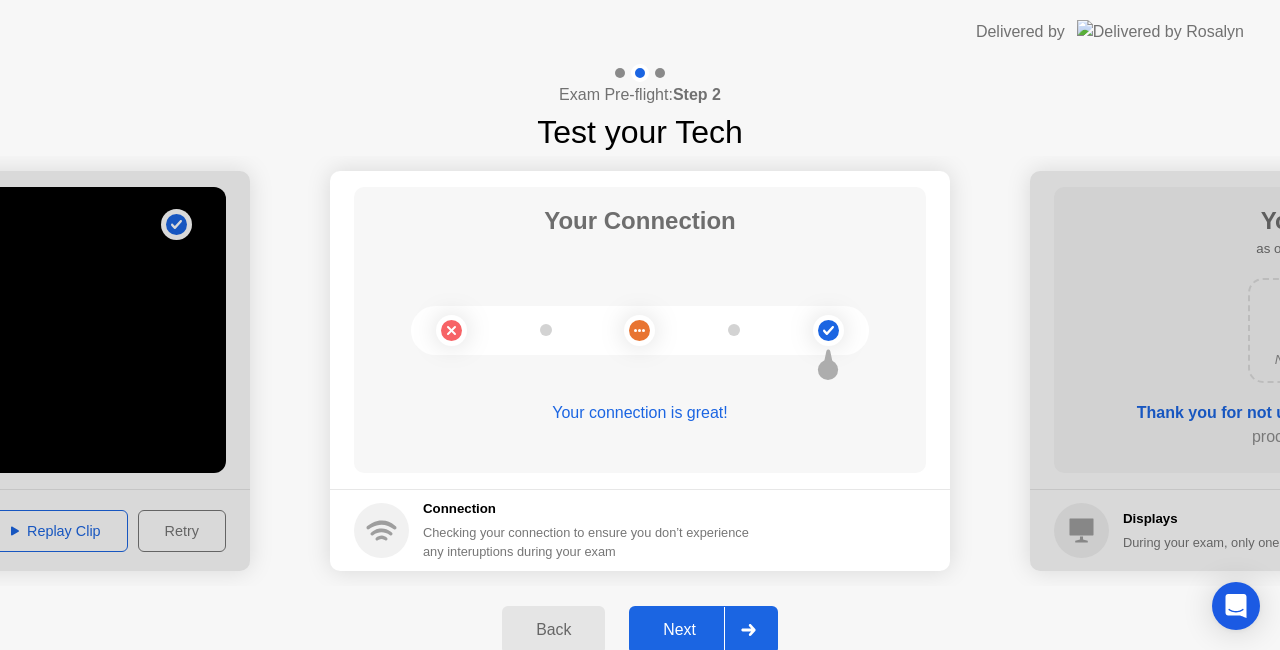 click on "Next" 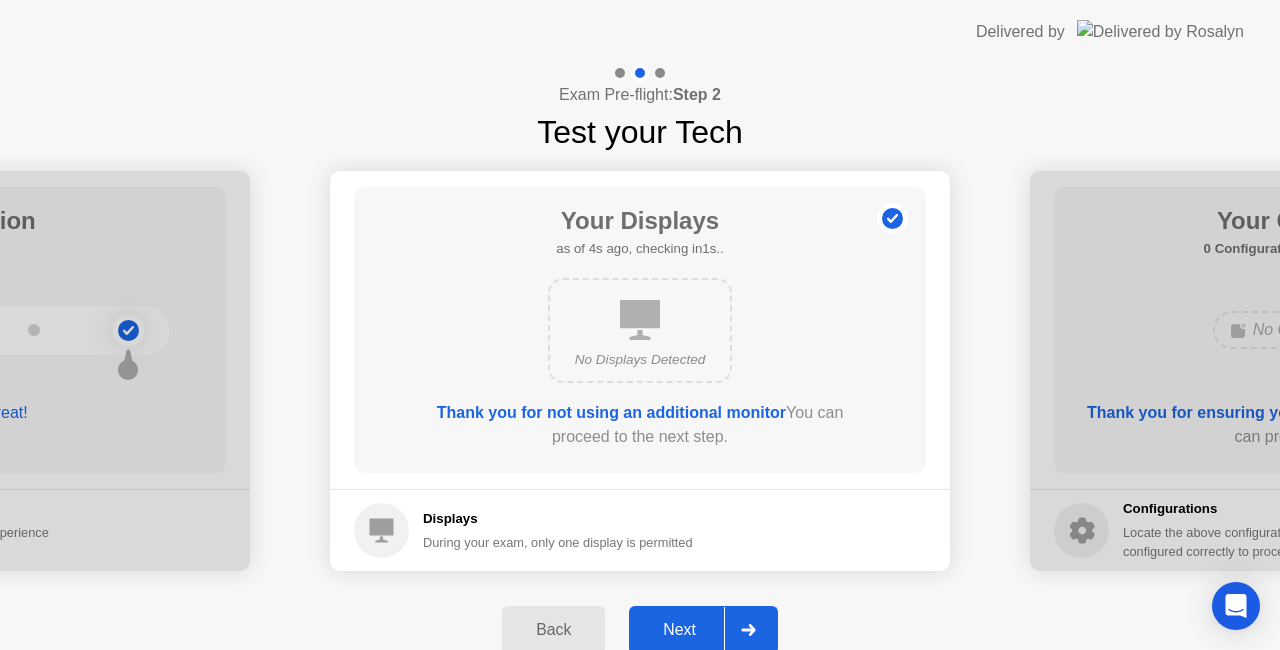 click on "Next" 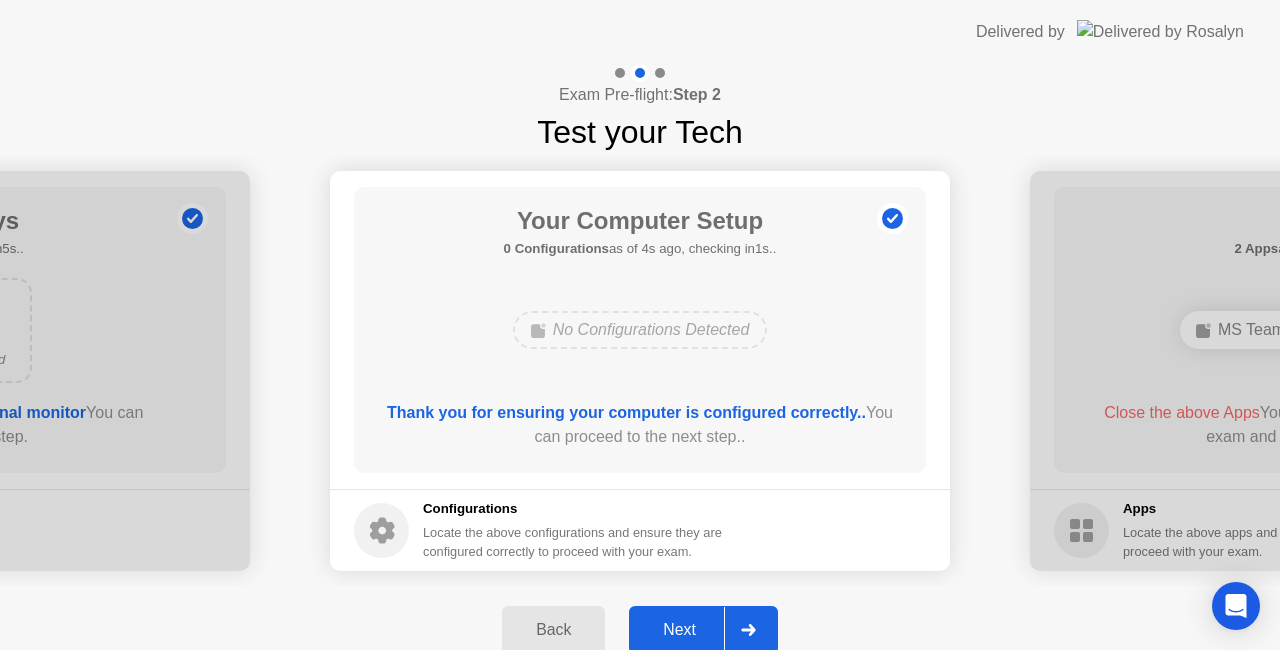 click on "Next" 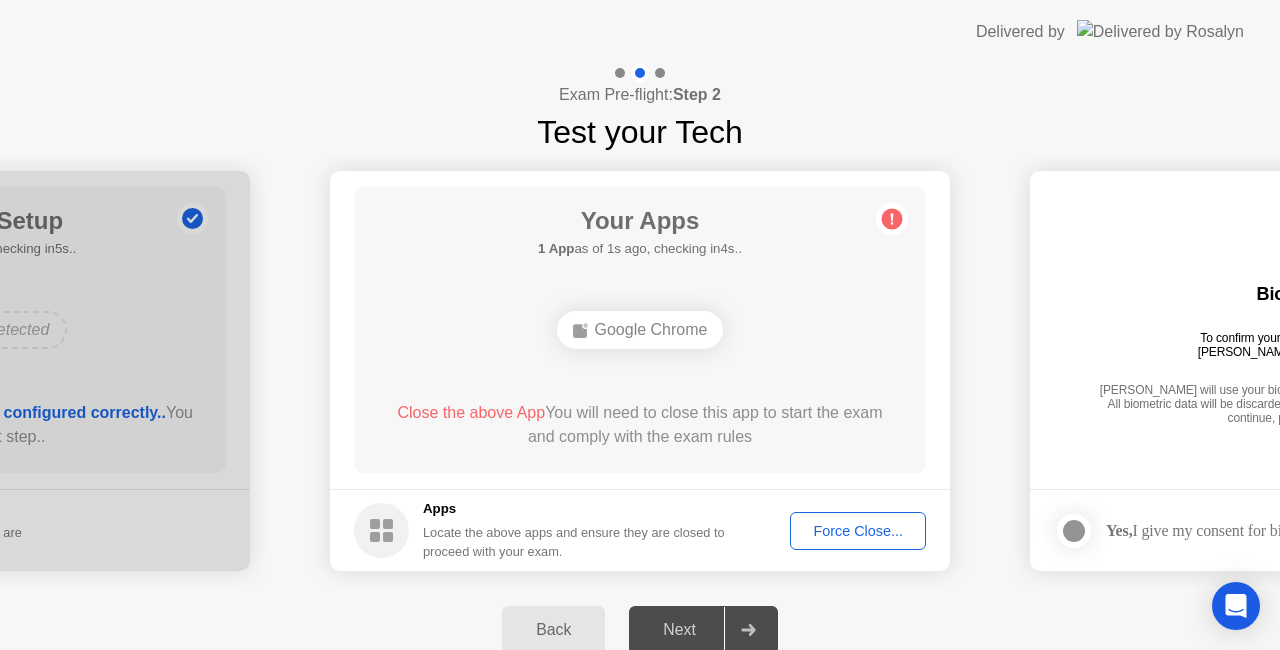 click on "Force Close..." 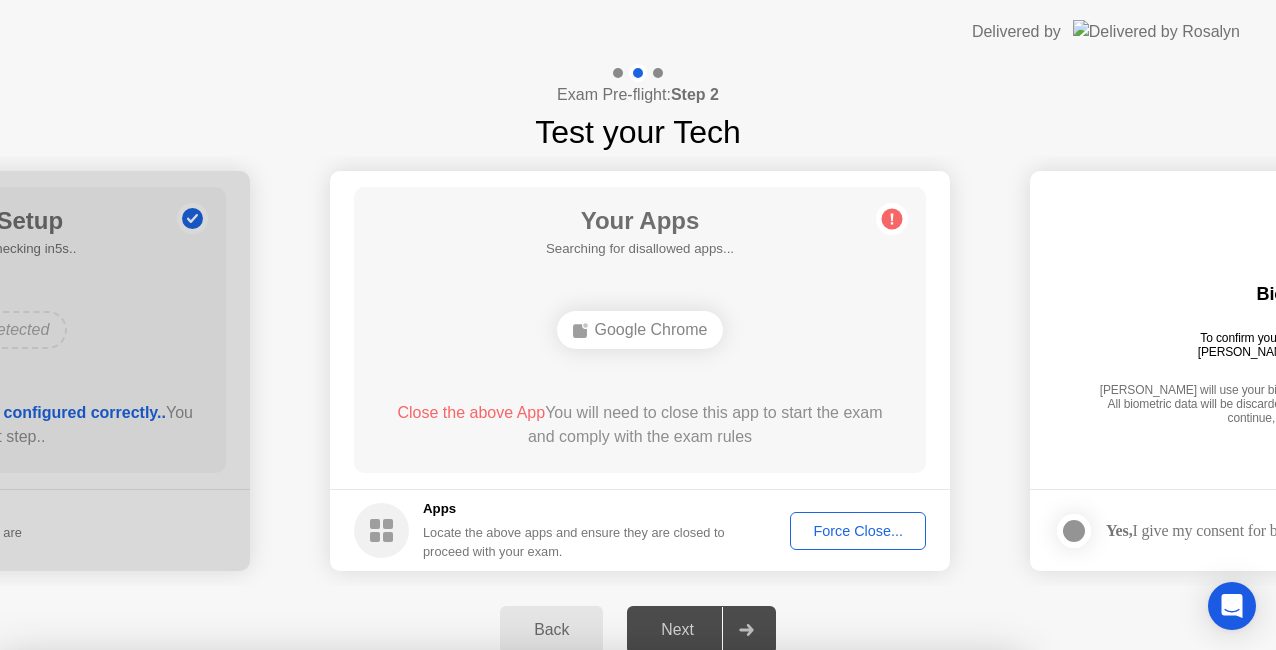 click on "Confirm" at bounding box center [577, 926] 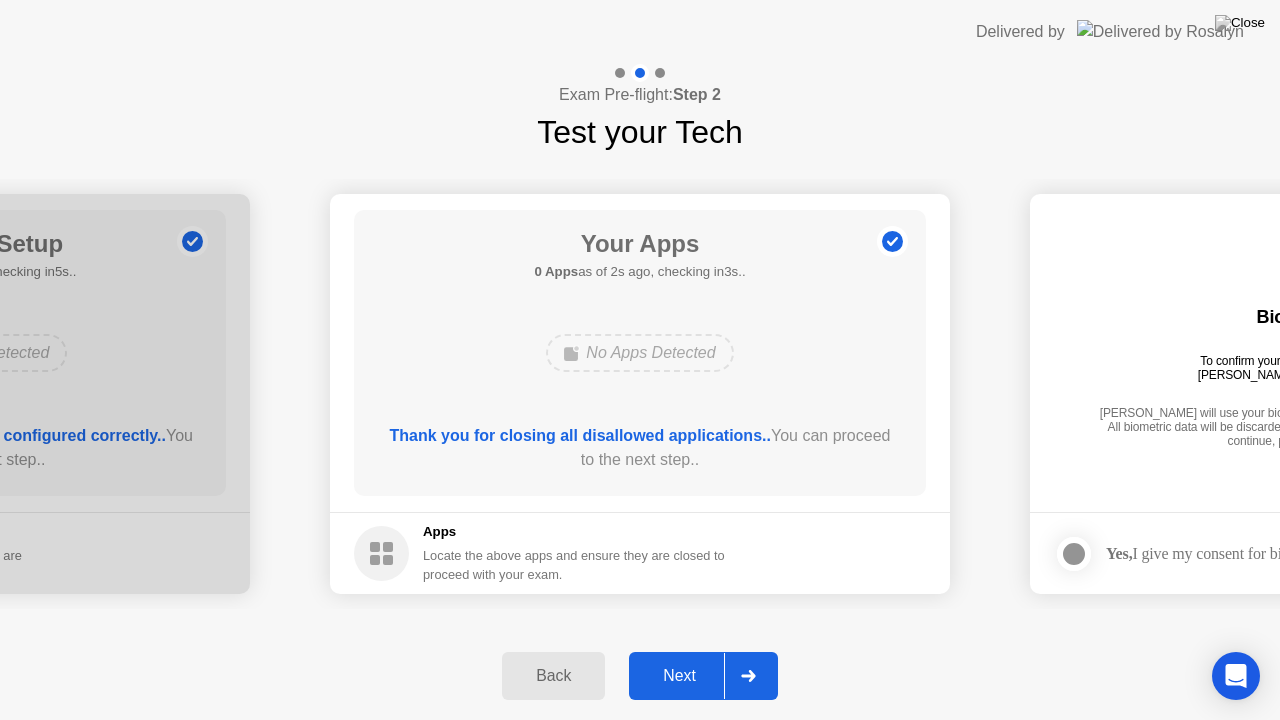 click on "Next" 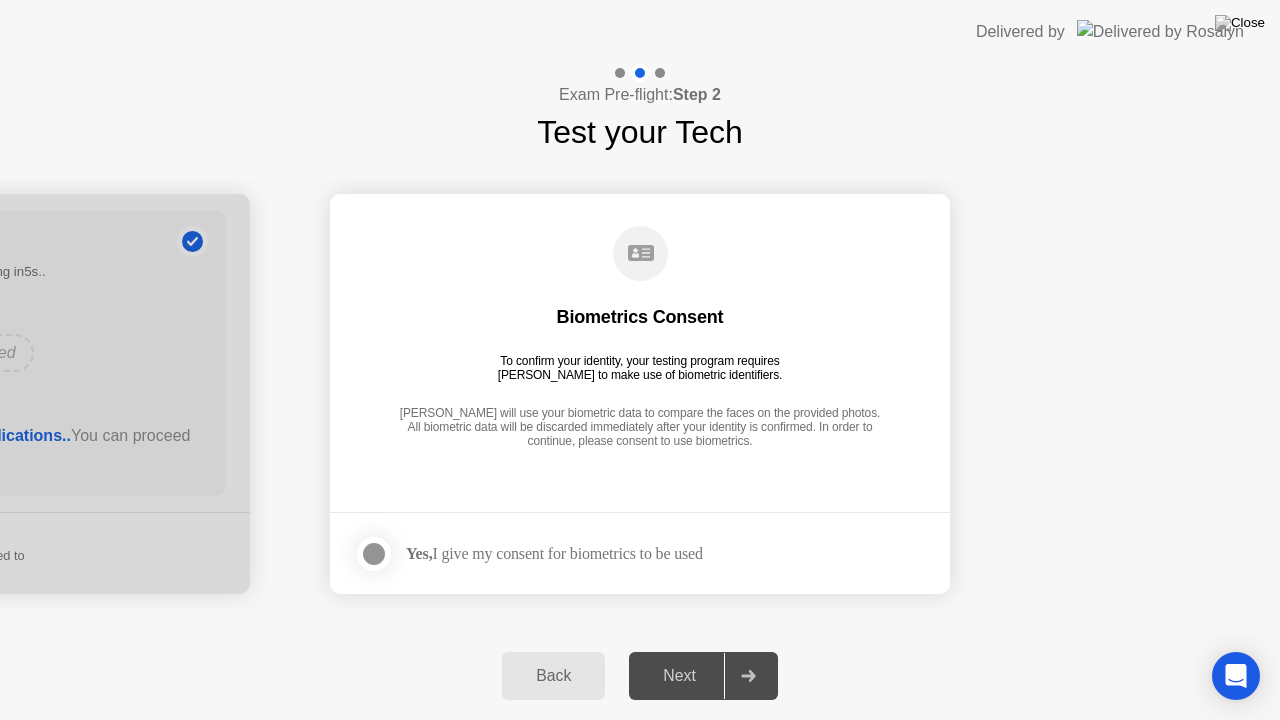 click on "Next" 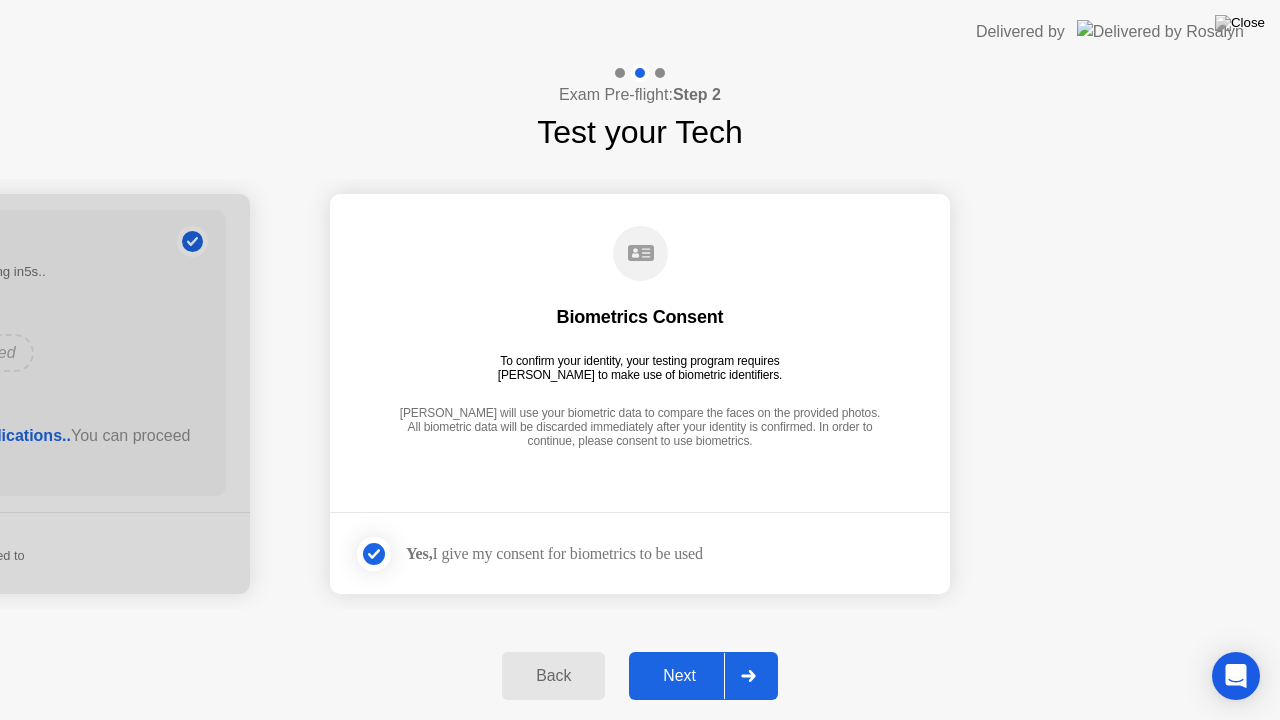 click on "Next" 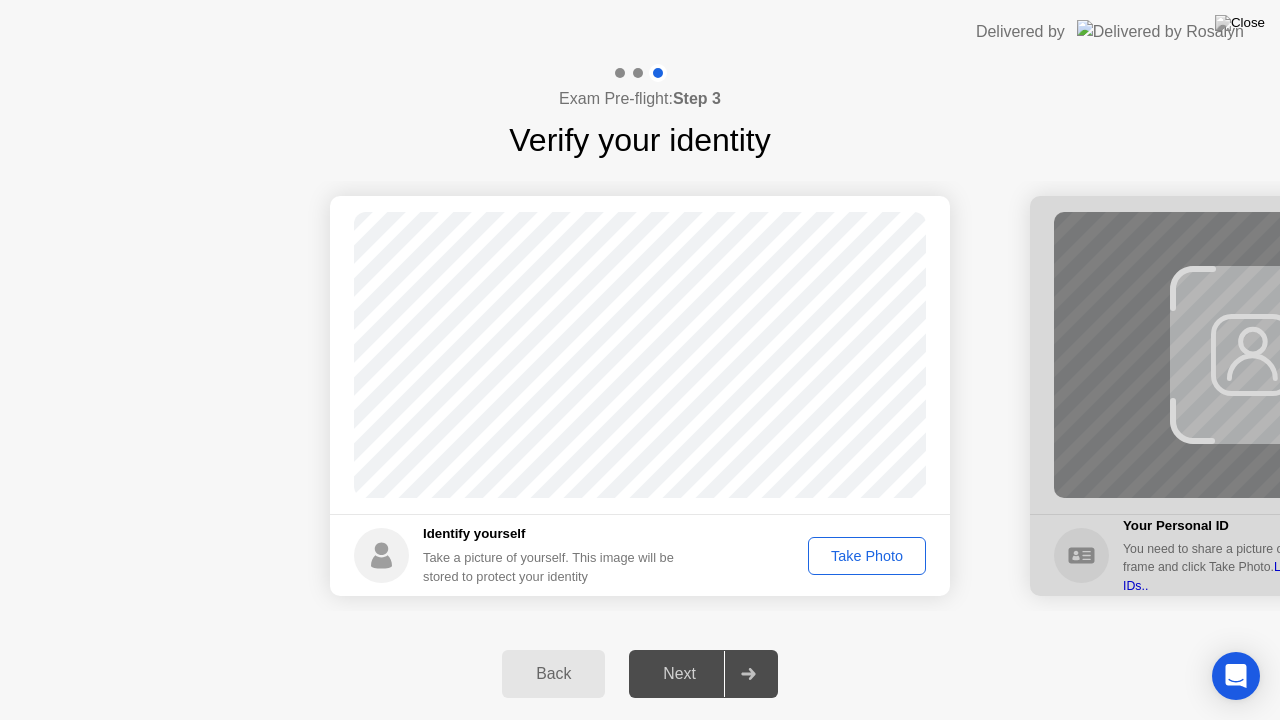 click on "Take Photo" 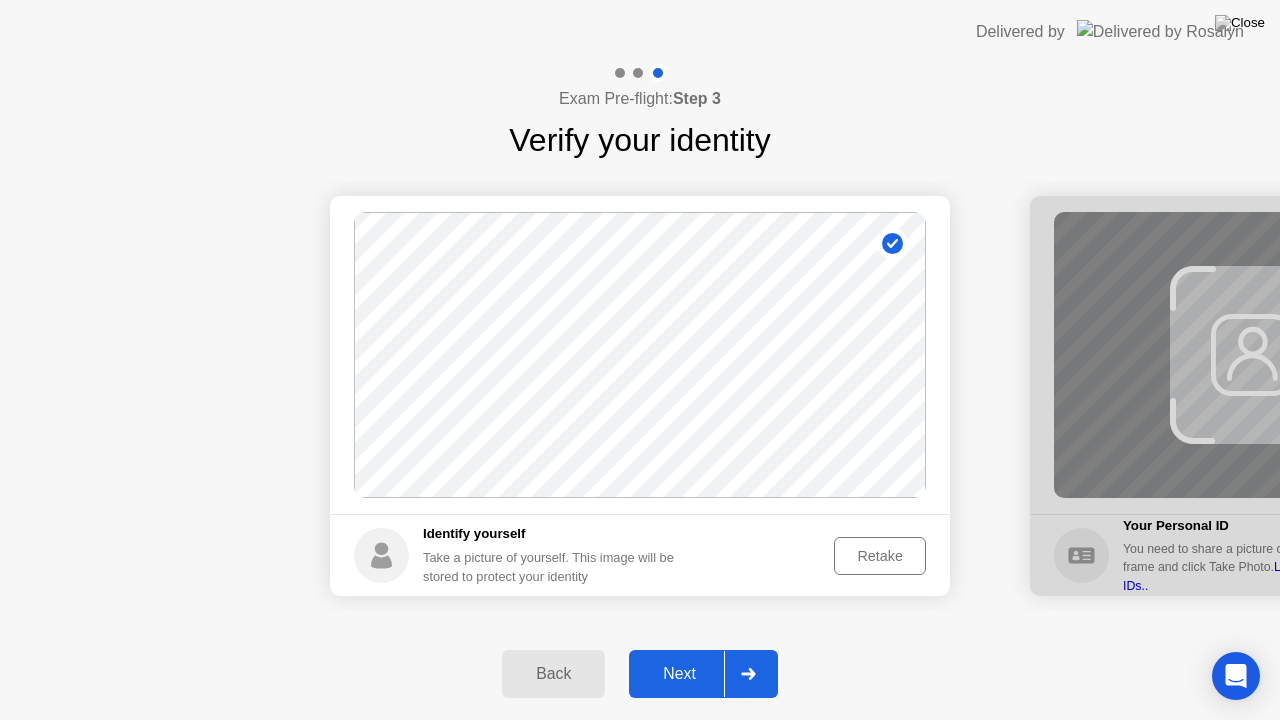 click on "Next" 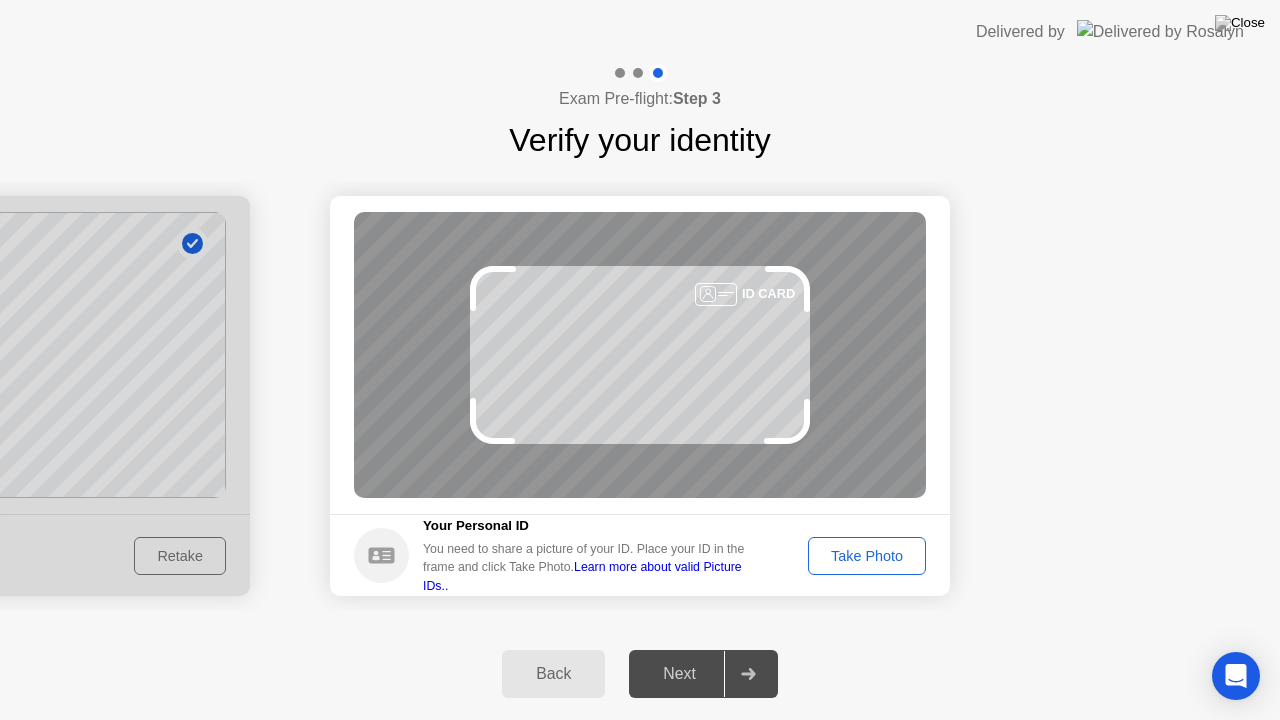 click on "Take Photo" 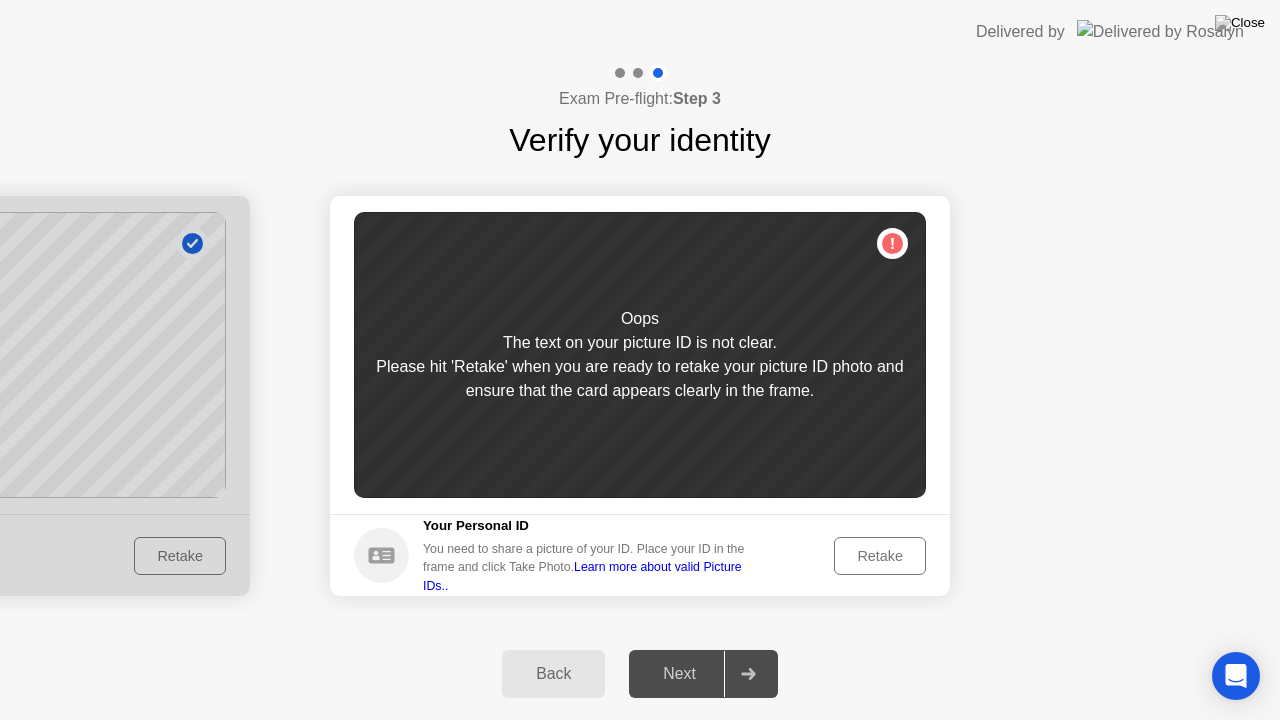 click on "Retake" 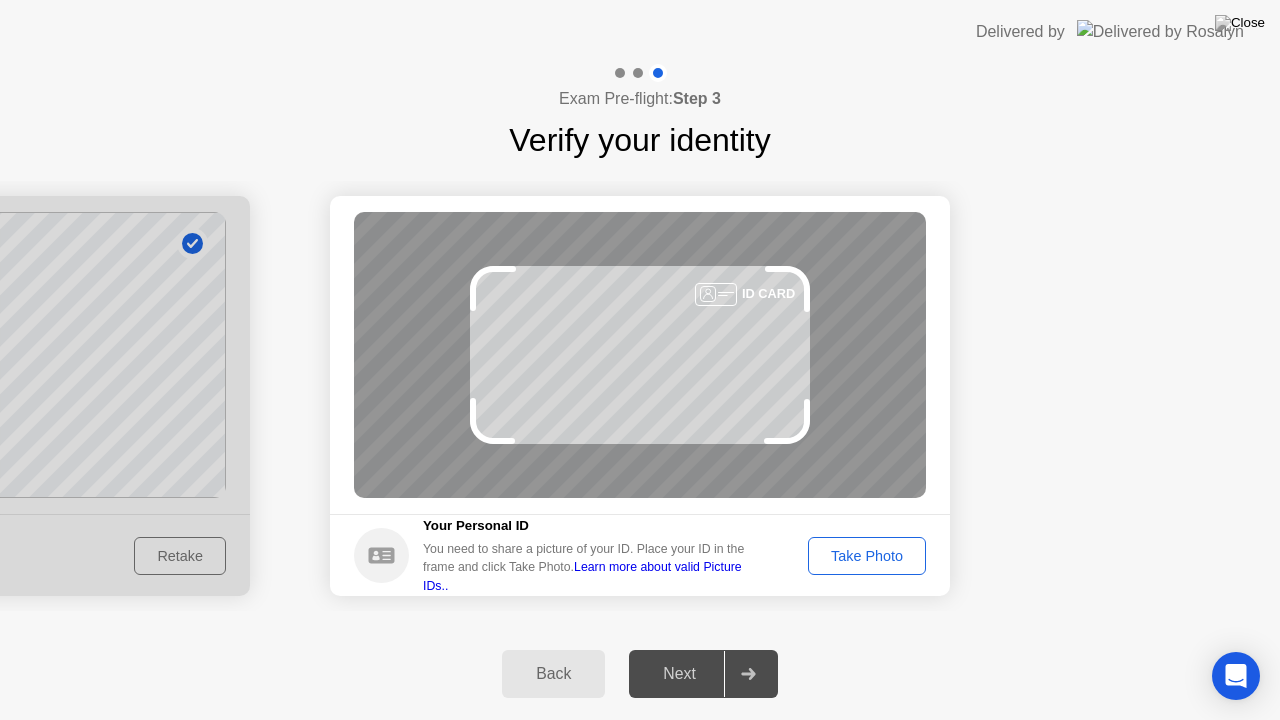 click on "Take Photo" 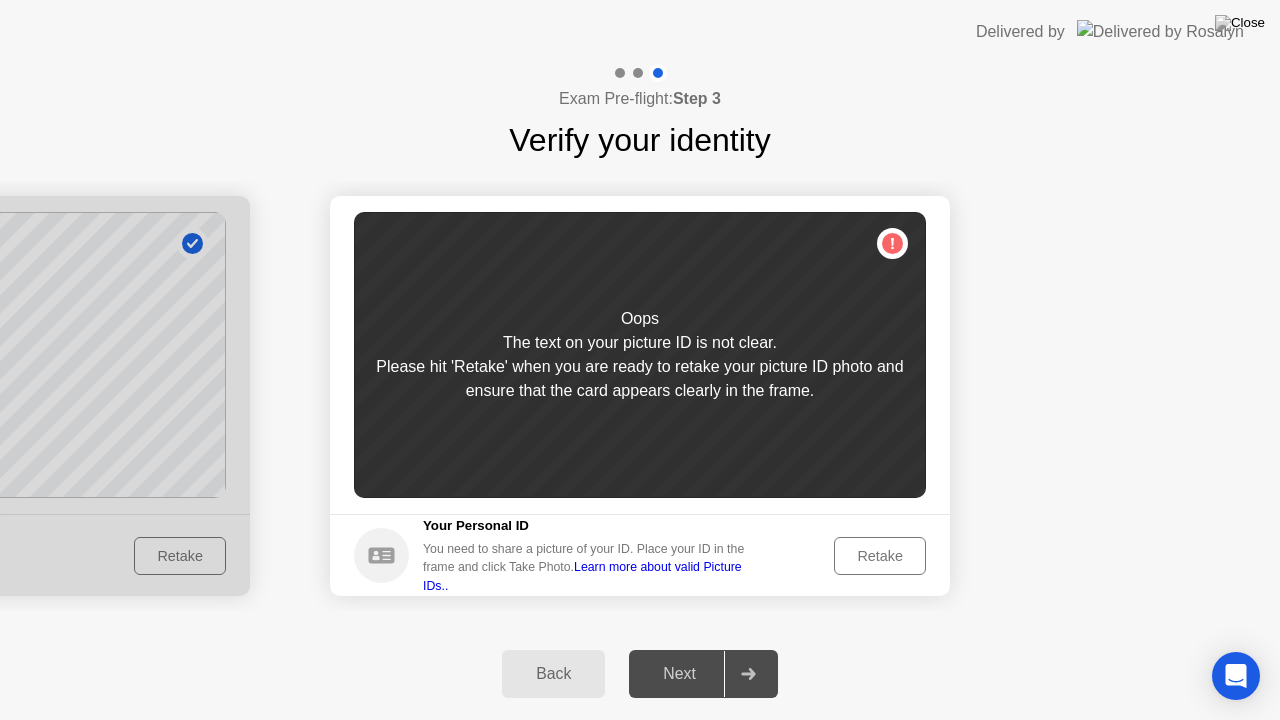 click on "Retake" 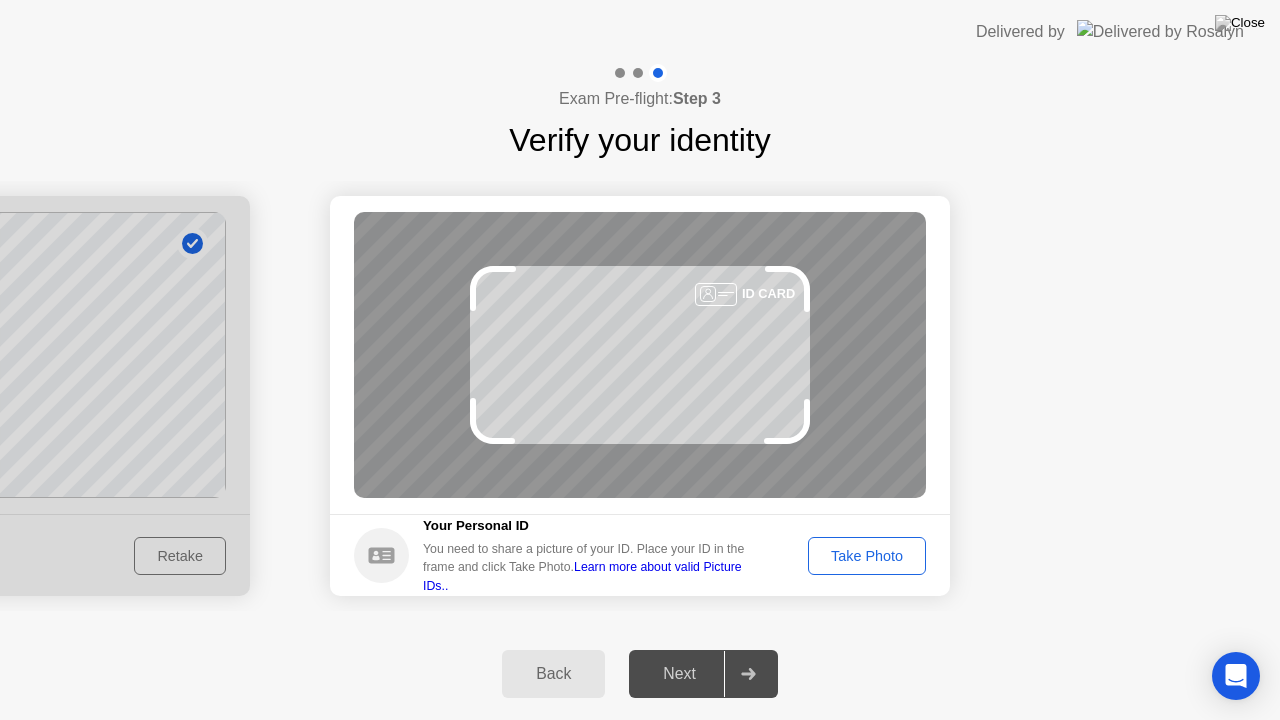 click on "Take Photo" 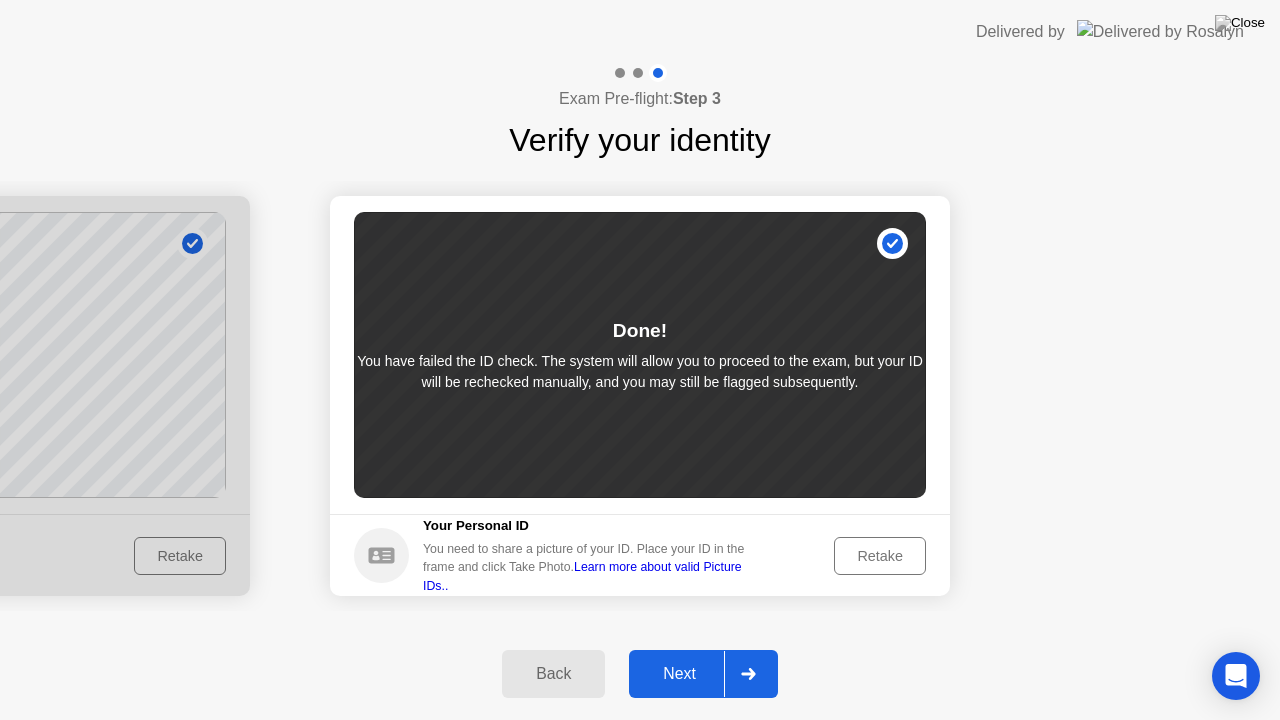 click on "Back" 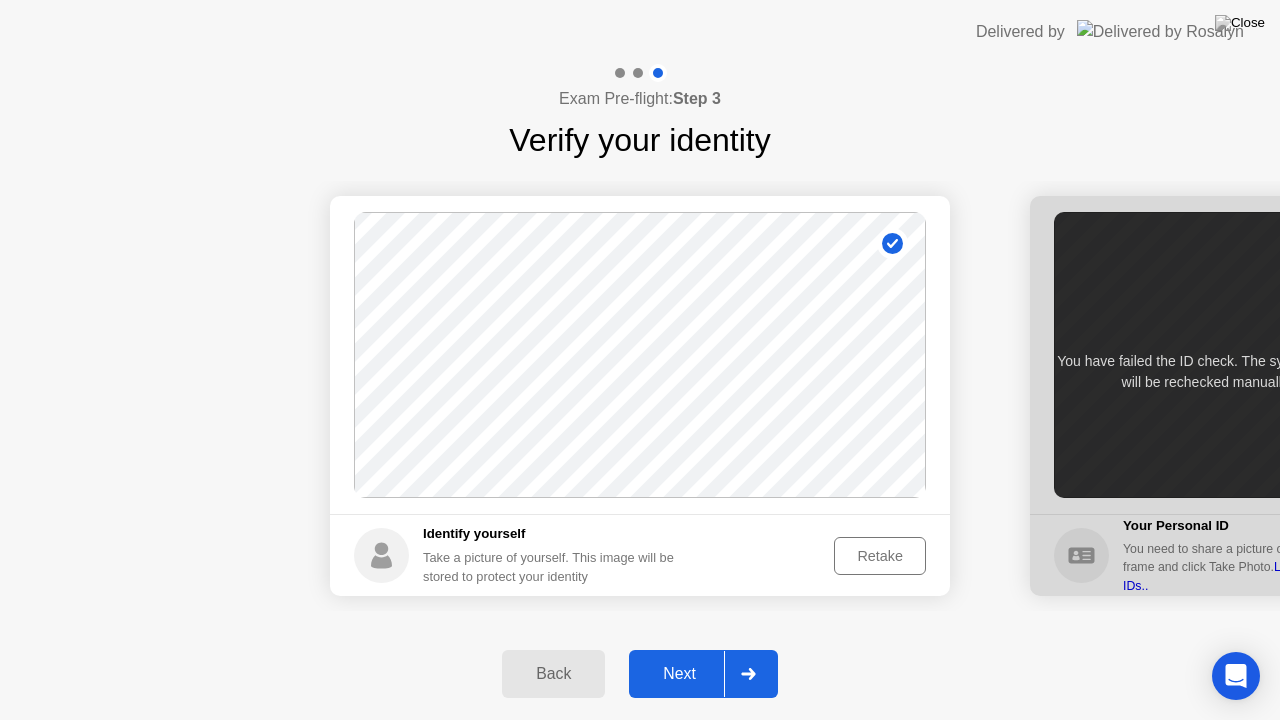 click on "Retake" 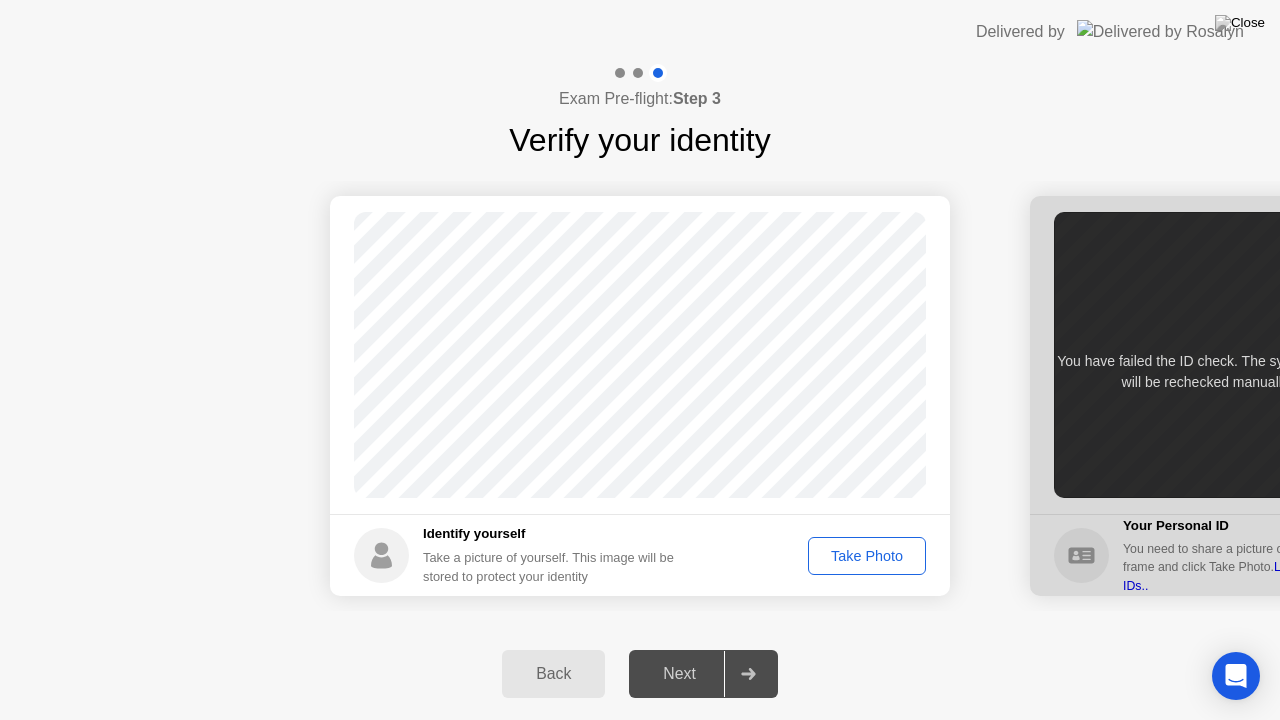 click on "Take Photo" 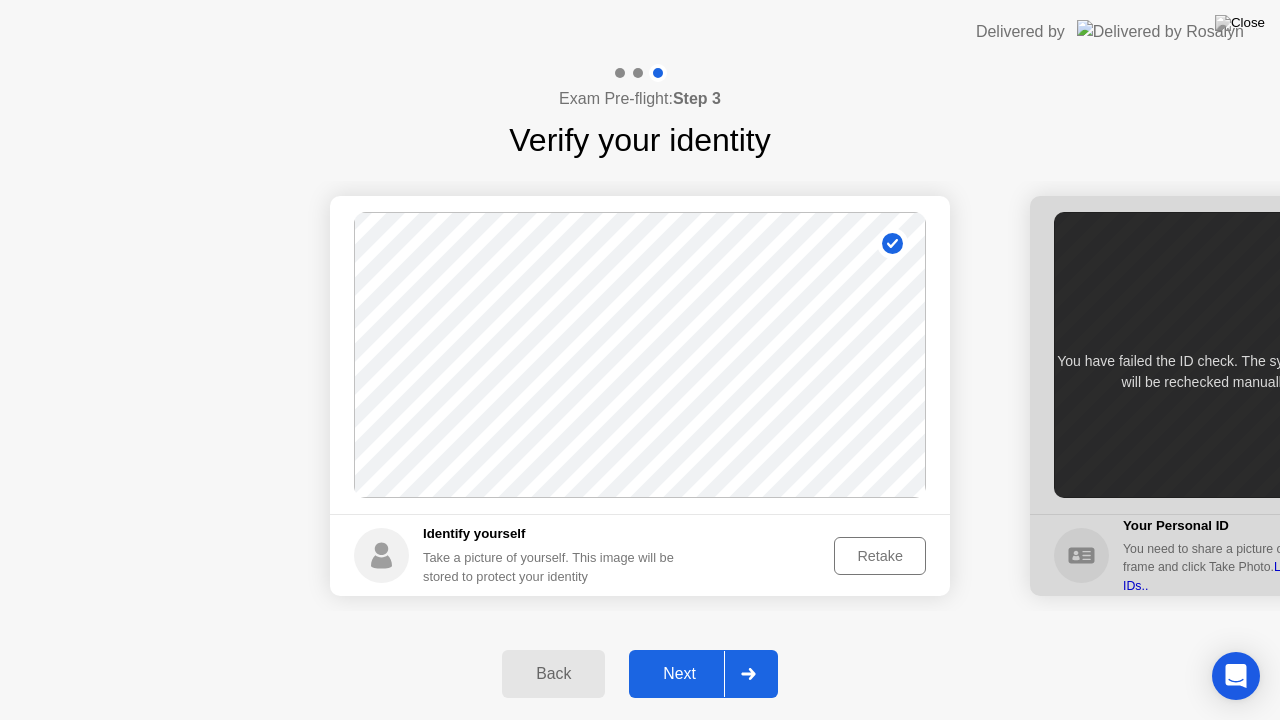 click on "Next" 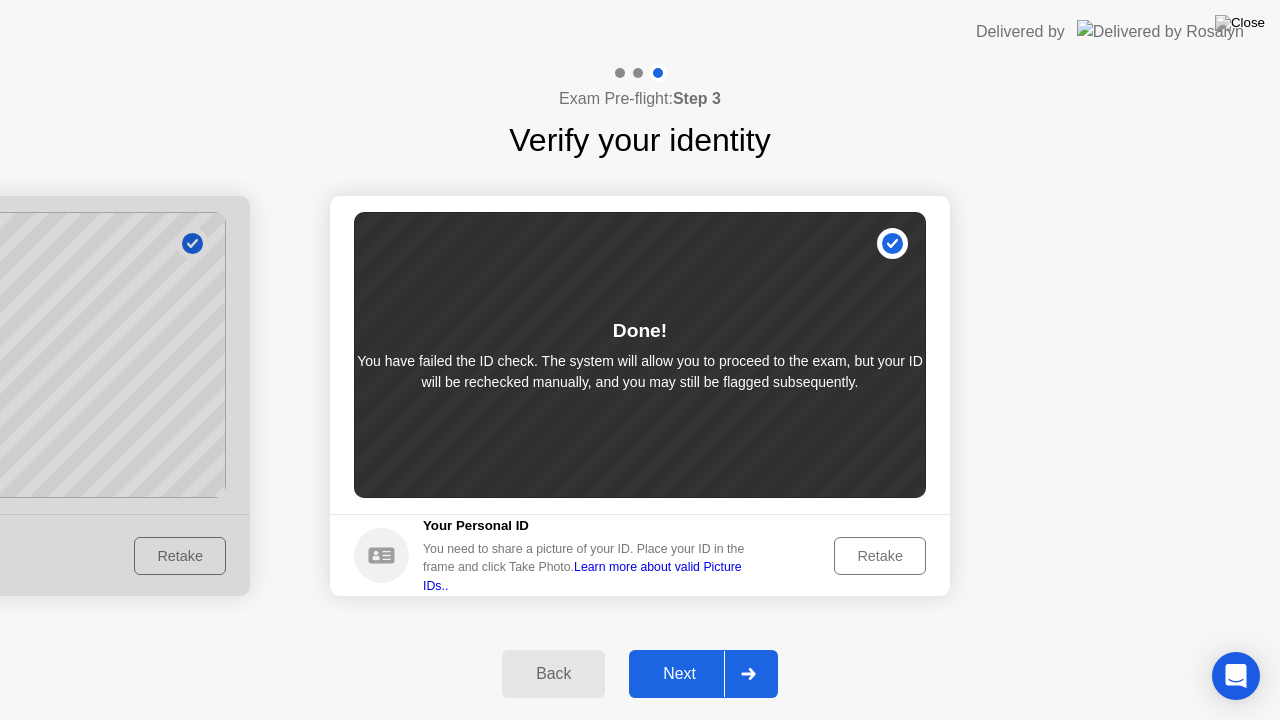 click on "Retake" 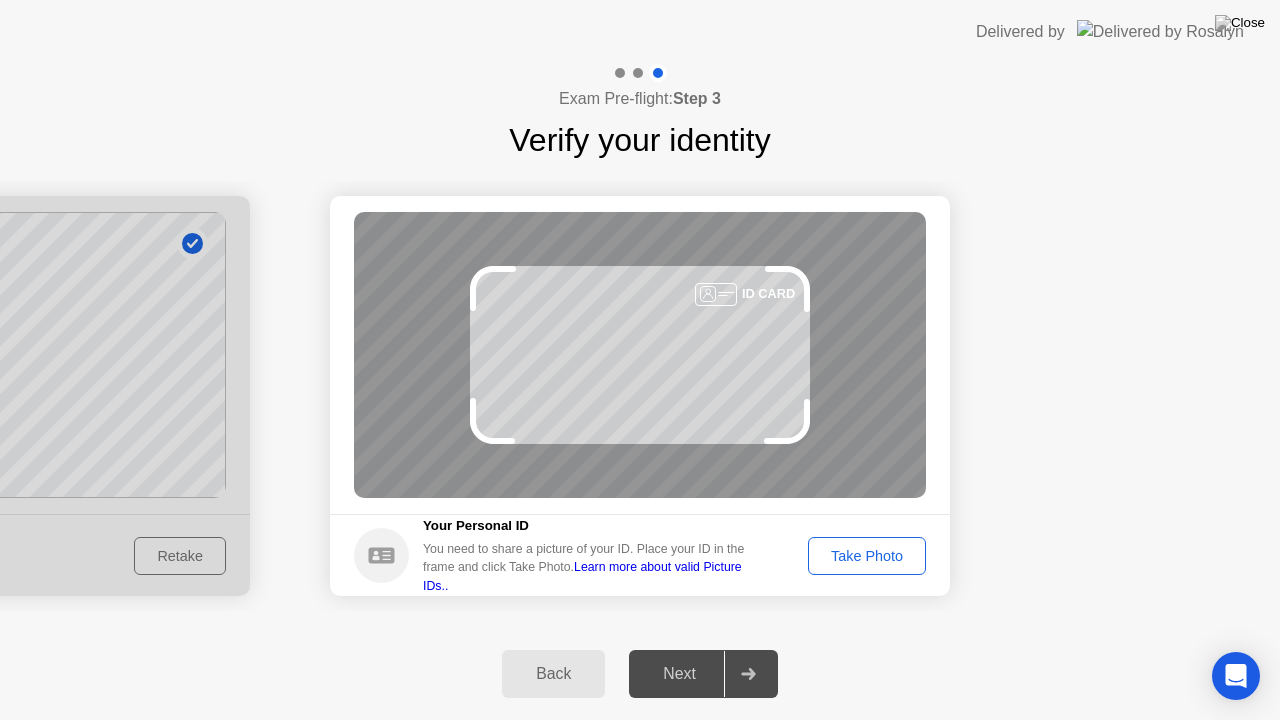 click on "Take Photo" 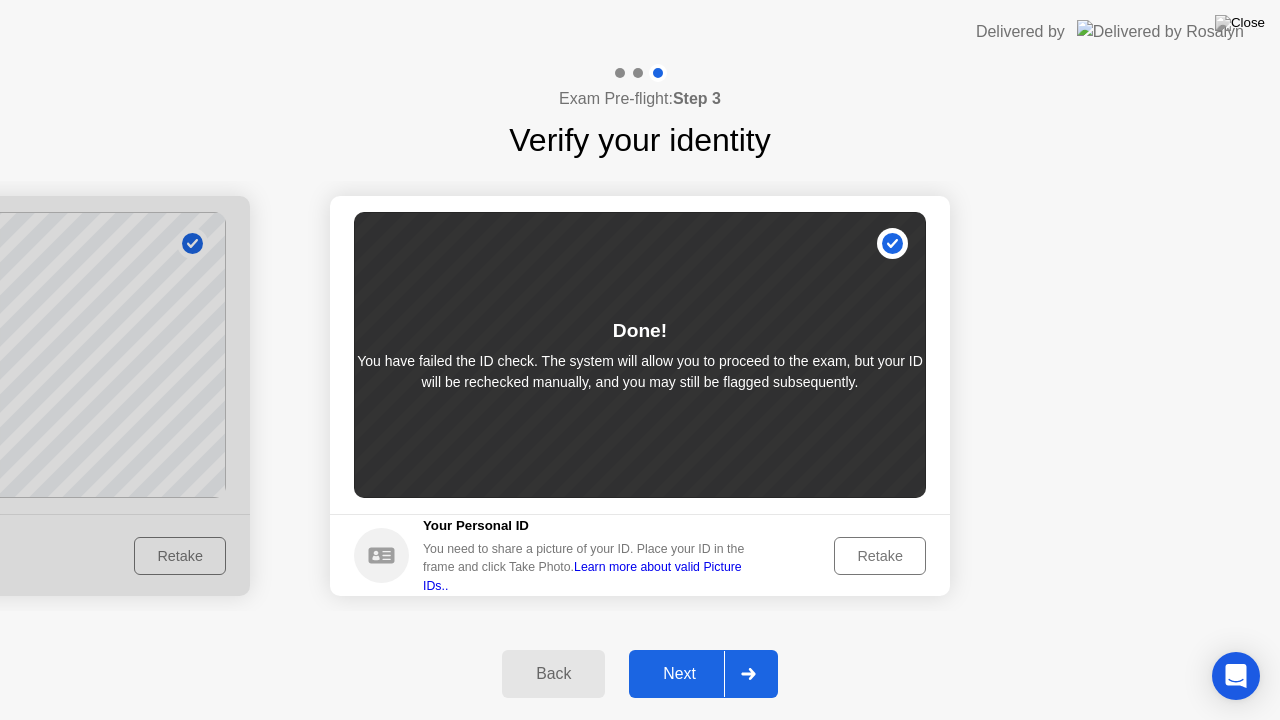 click on "Learn more about valid Picture IDs.." 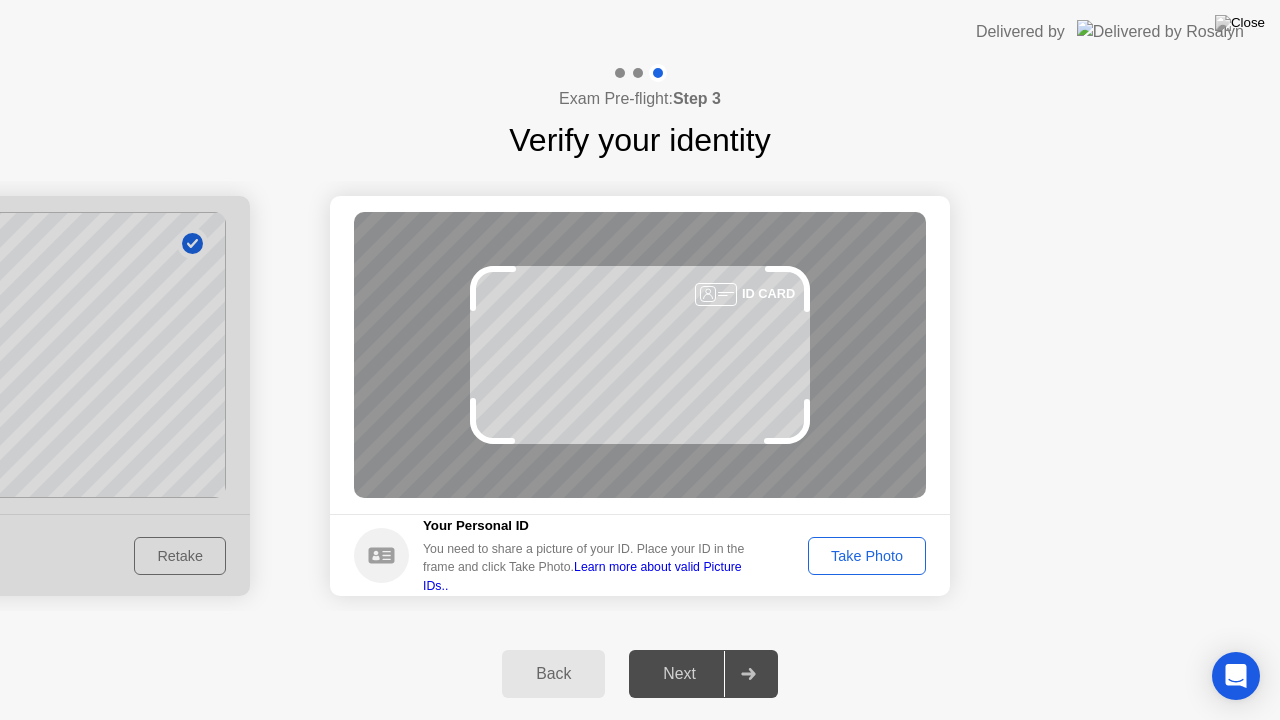 click on "Take Photo" 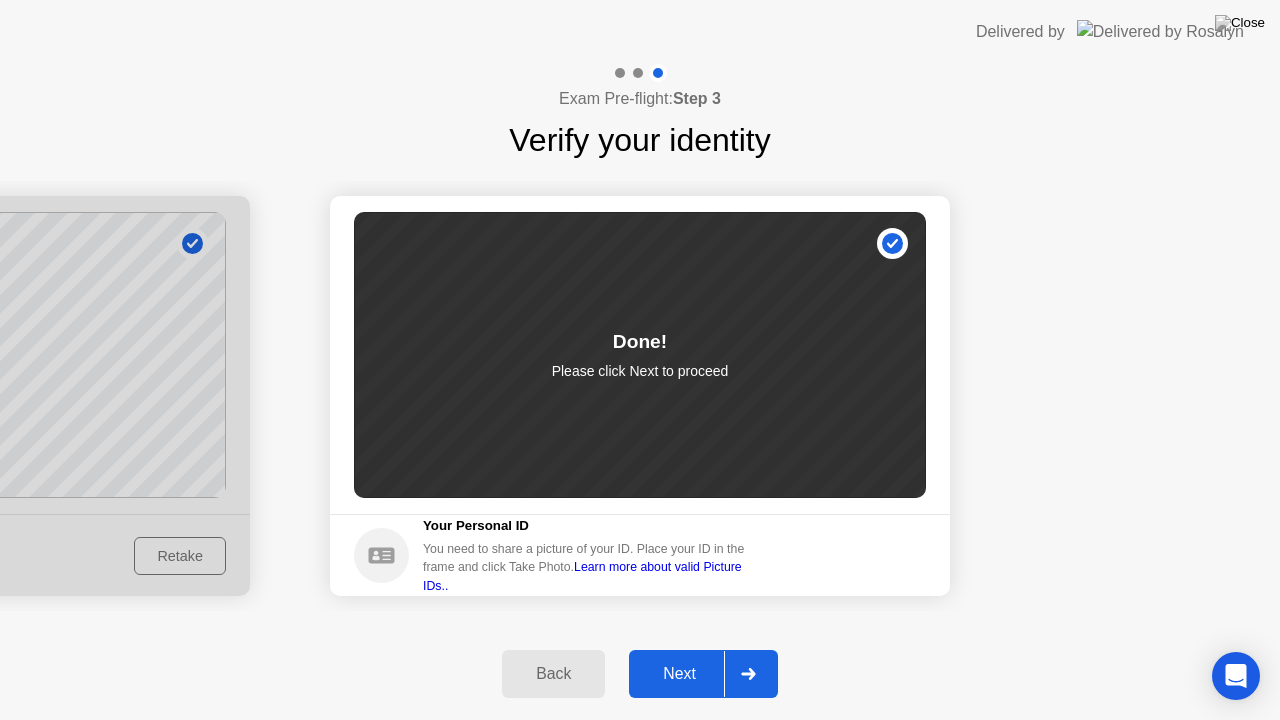 click on "Next" 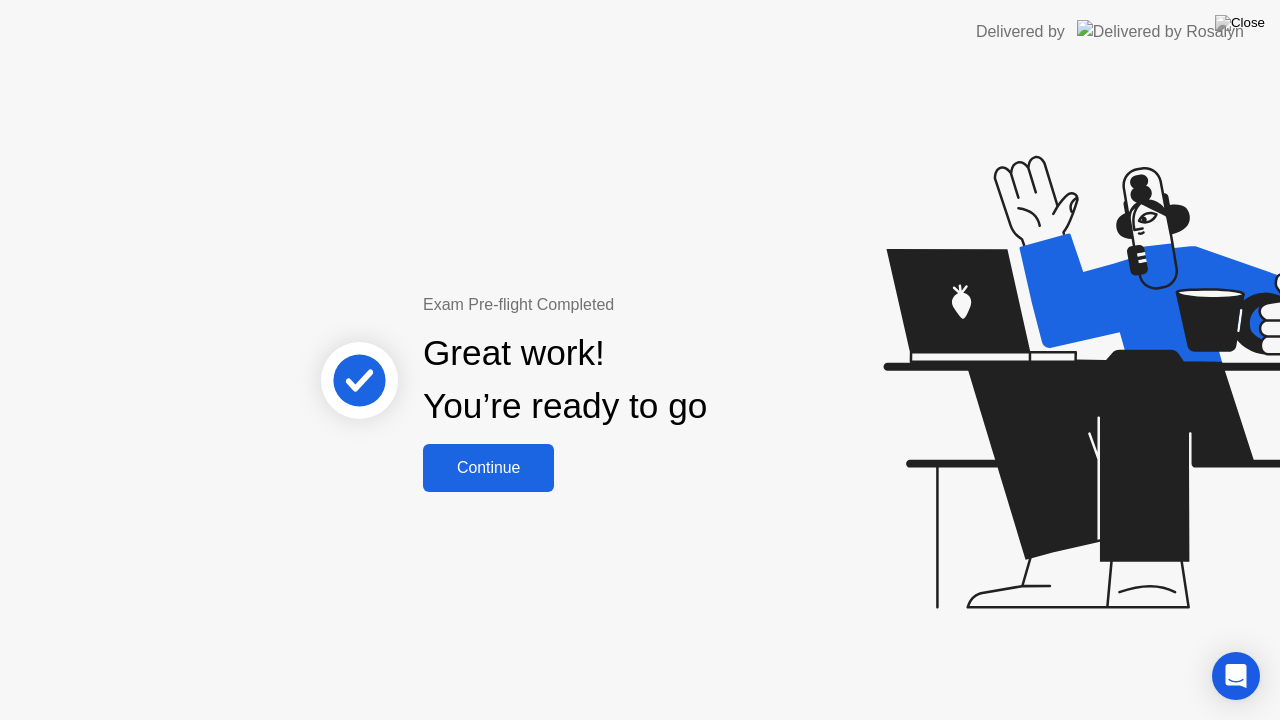 click on "Continue" 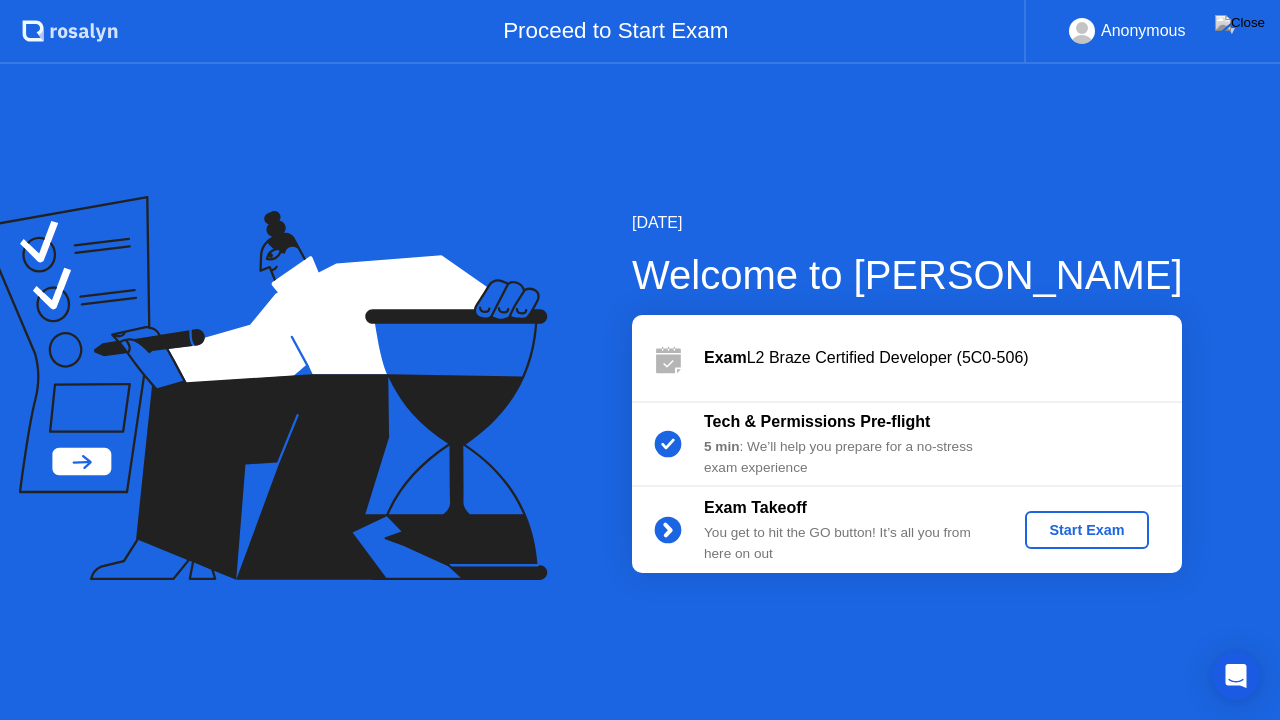 click on "Start Exam" 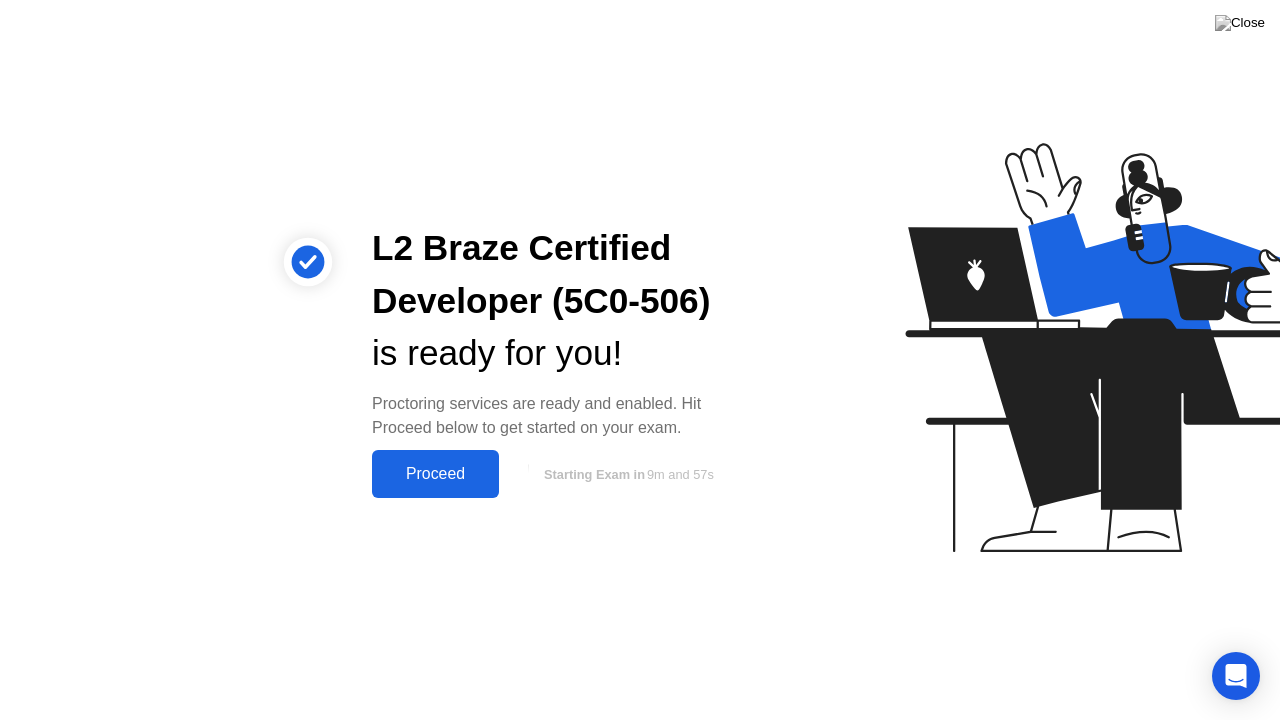 click on "Proceed" 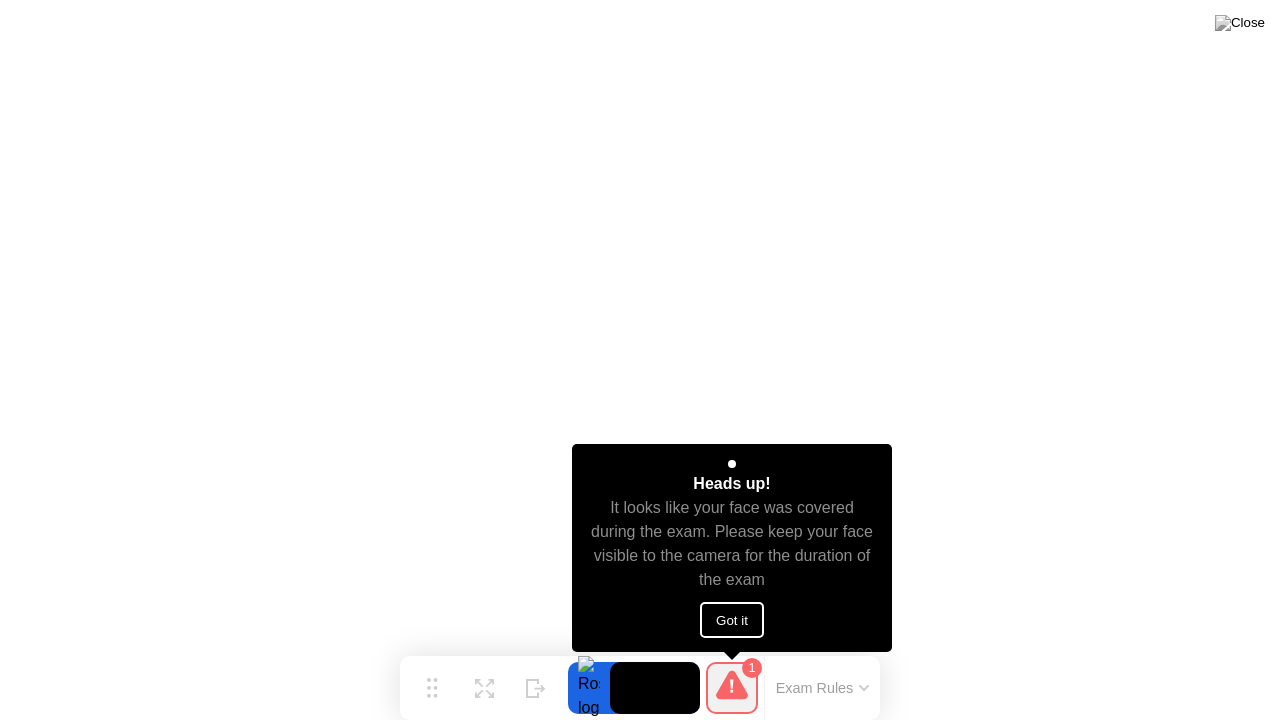 click on "Got it" 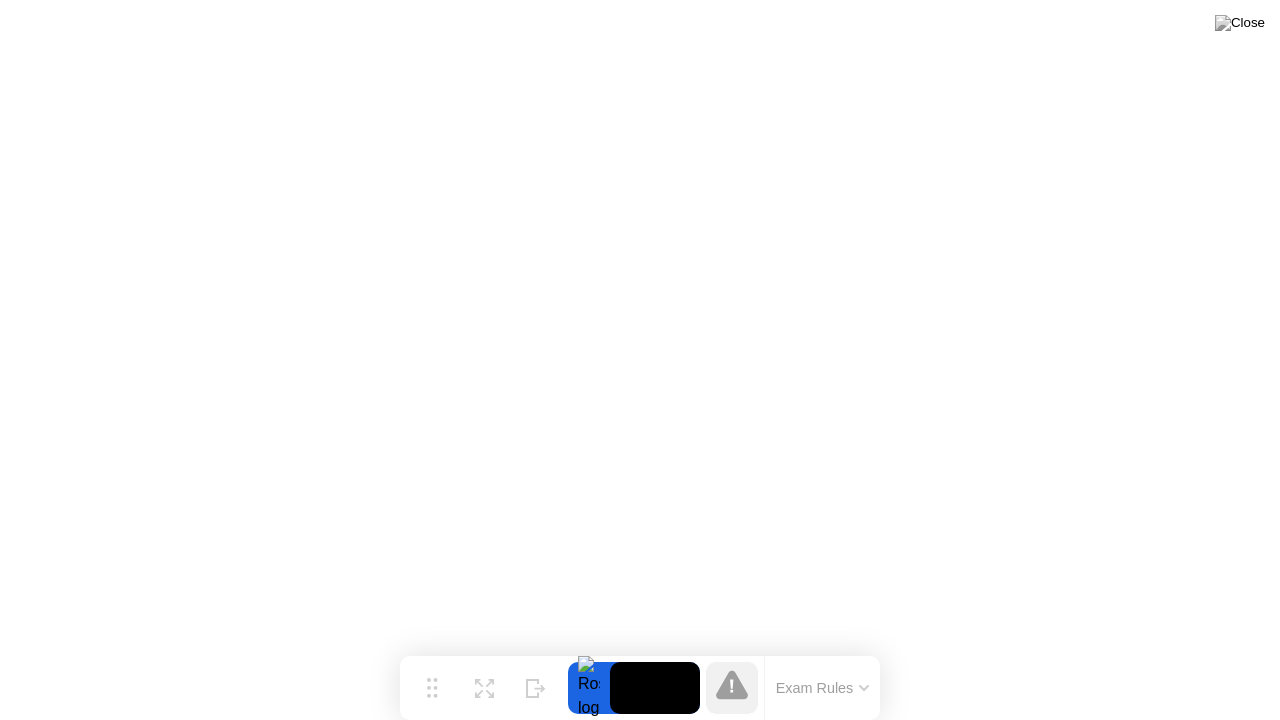 click 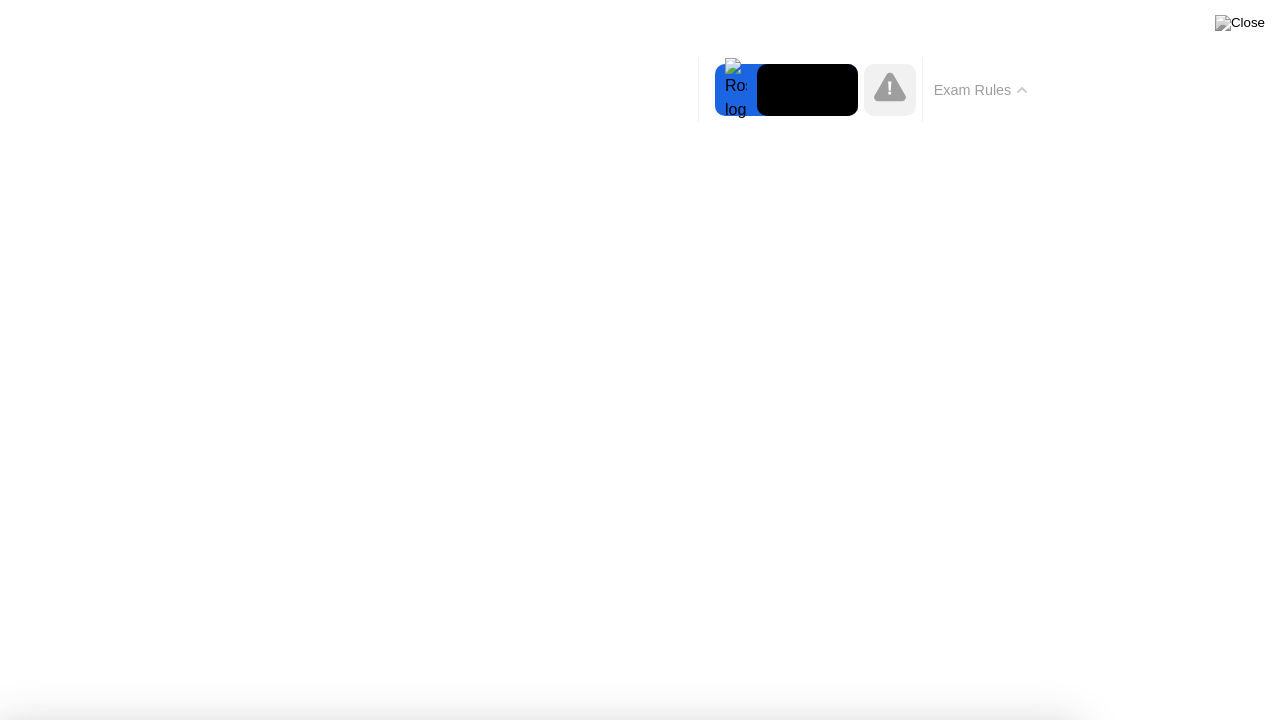 click 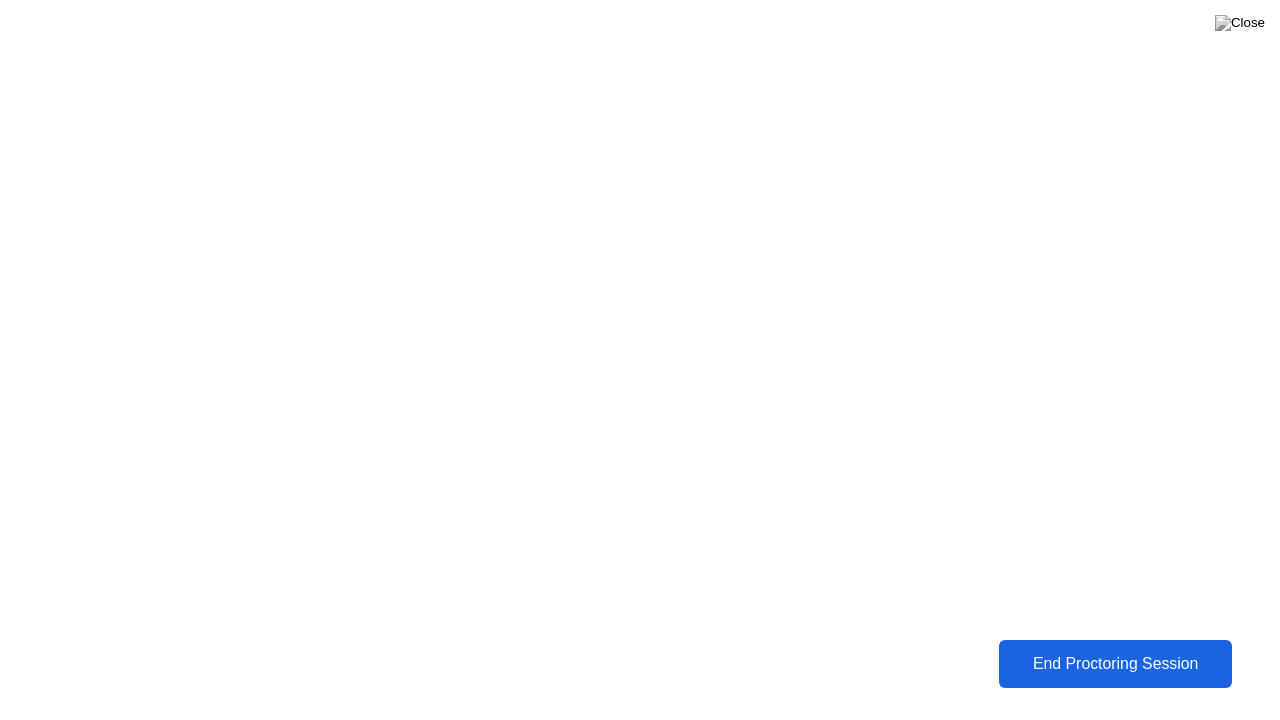 click on "End Proctoring Session" 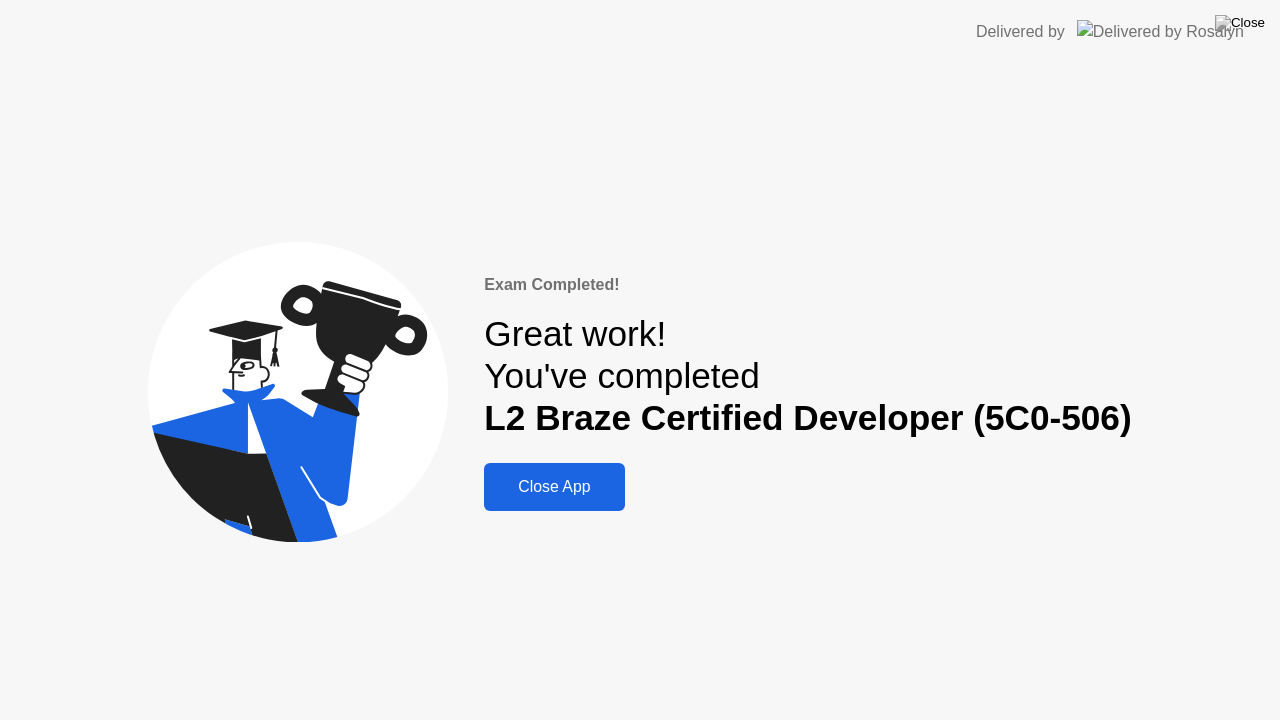click on "Close App" 